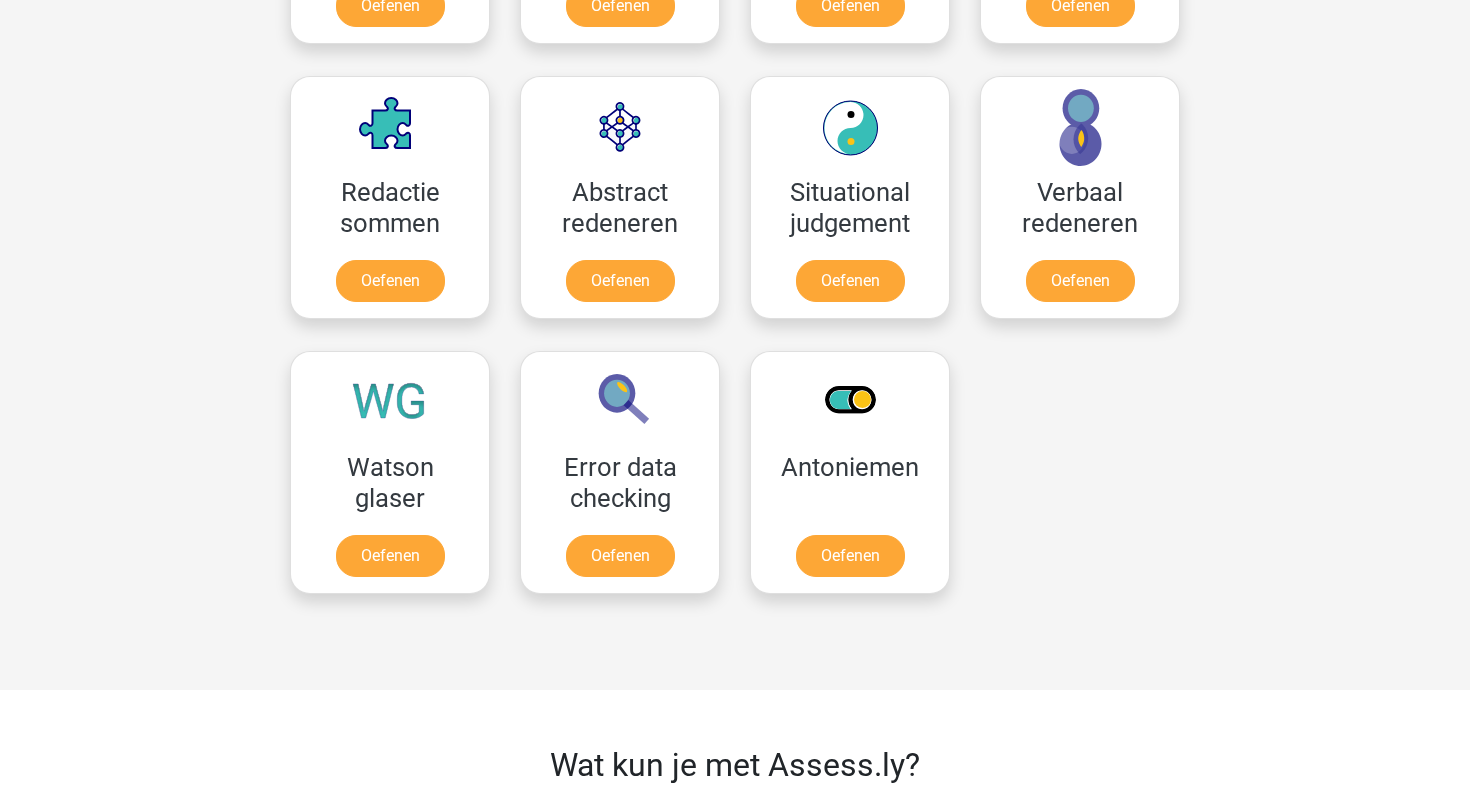 scroll, scrollTop: 1411, scrollLeft: 0, axis: vertical 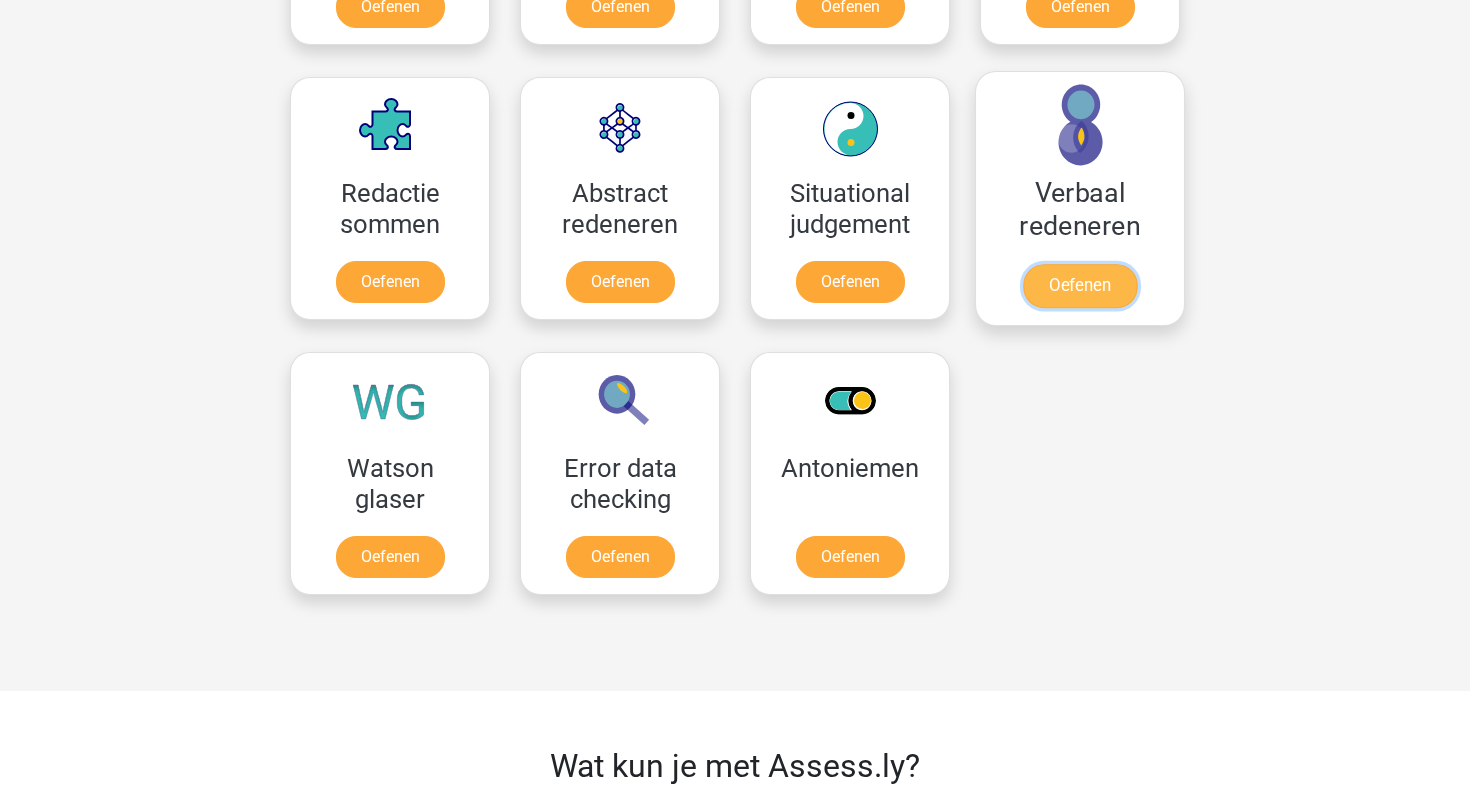 click on "Oefenen" at bounding box center [1080, 286] 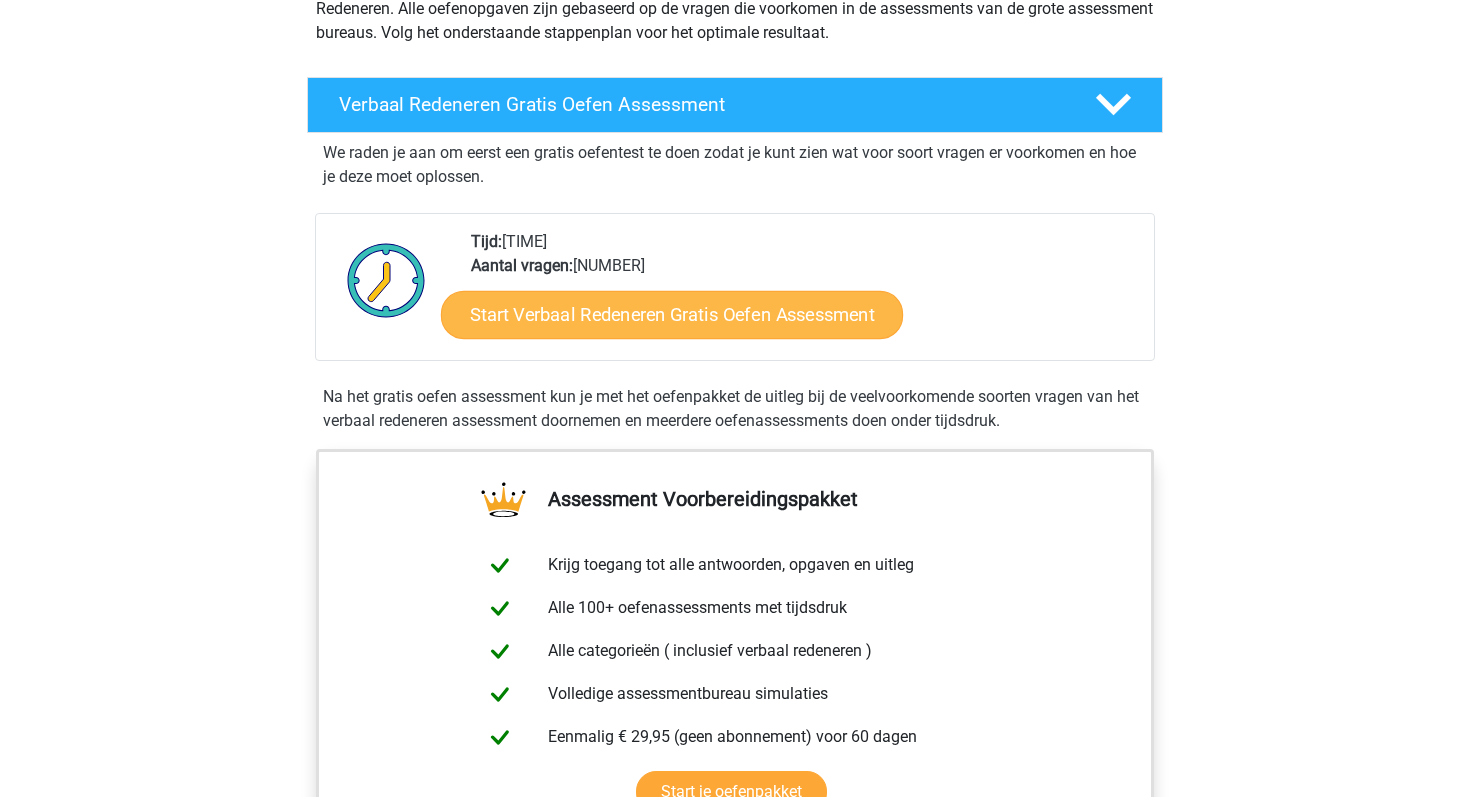 scroll, scrollTop: 280, scrollLeft: 0, axis: vertical 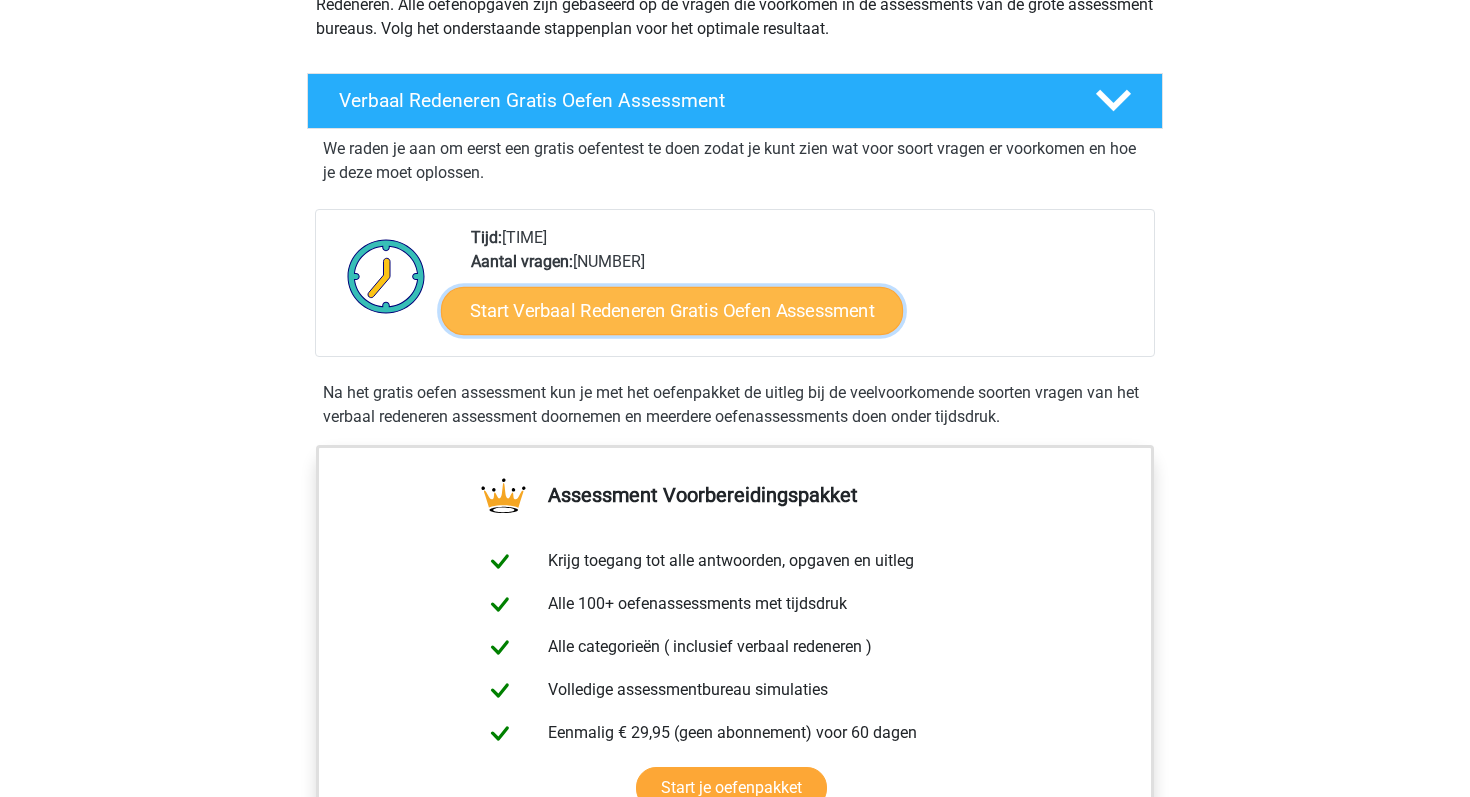 click on "Start Verbaal Redeneren
Gratis Oefen Assessment" at bounding box center (672, 311) 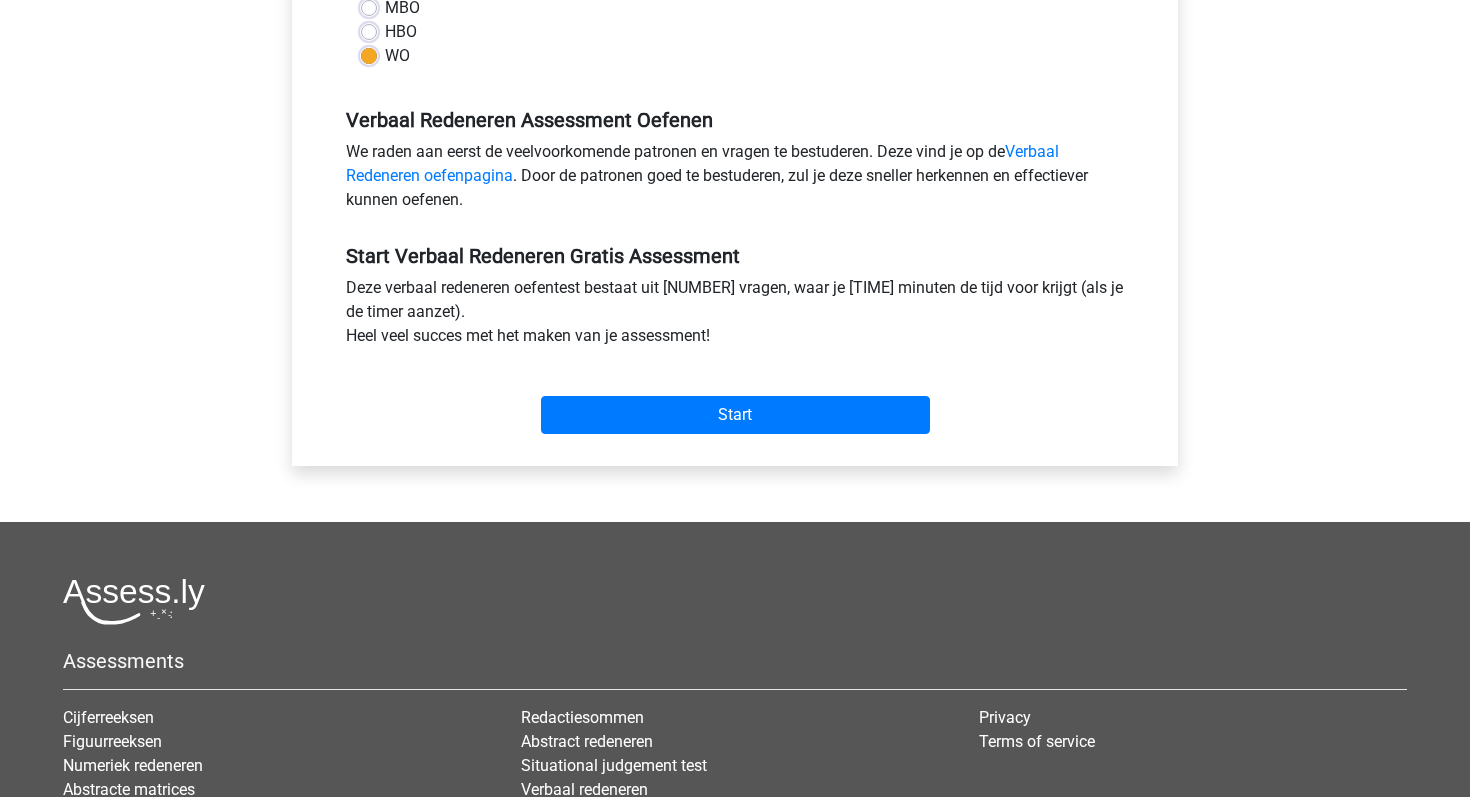 scroll, scrollTop: 543, scrollLeft: 0, axis: vertical 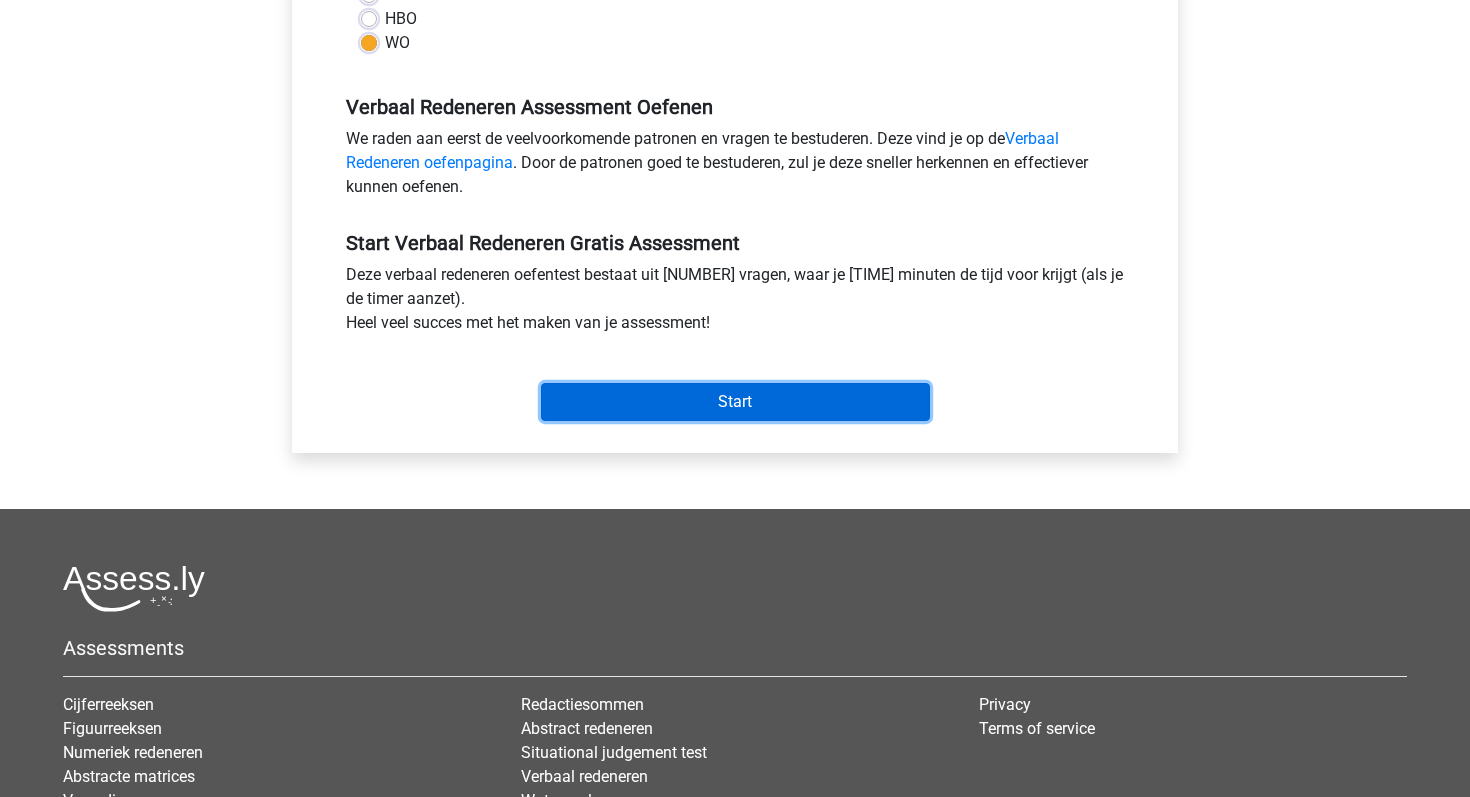 click on "Start" at bounding box center (735, 402) 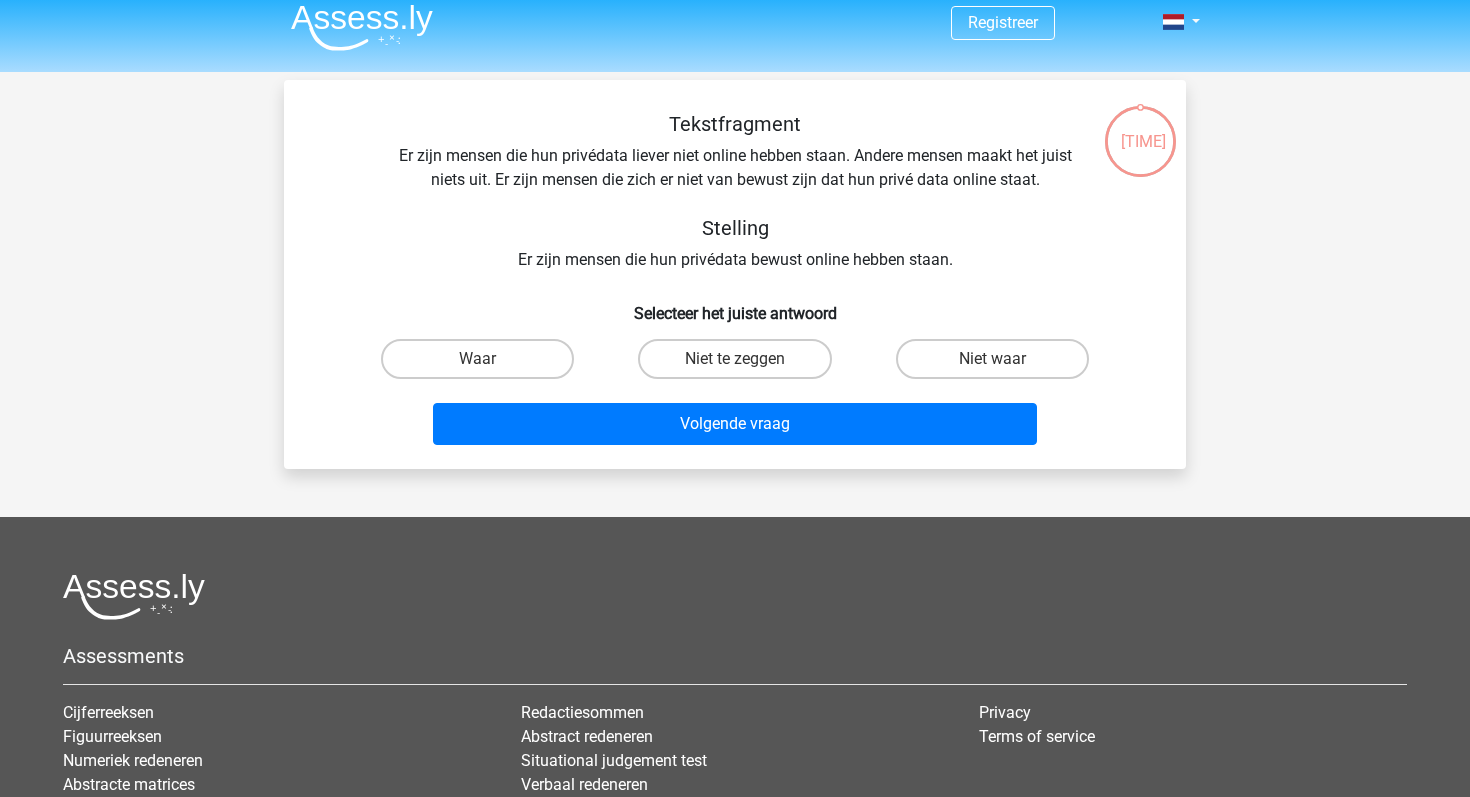 scroll, scrollTop: 20, scrollLeft: 0, axis: vertical 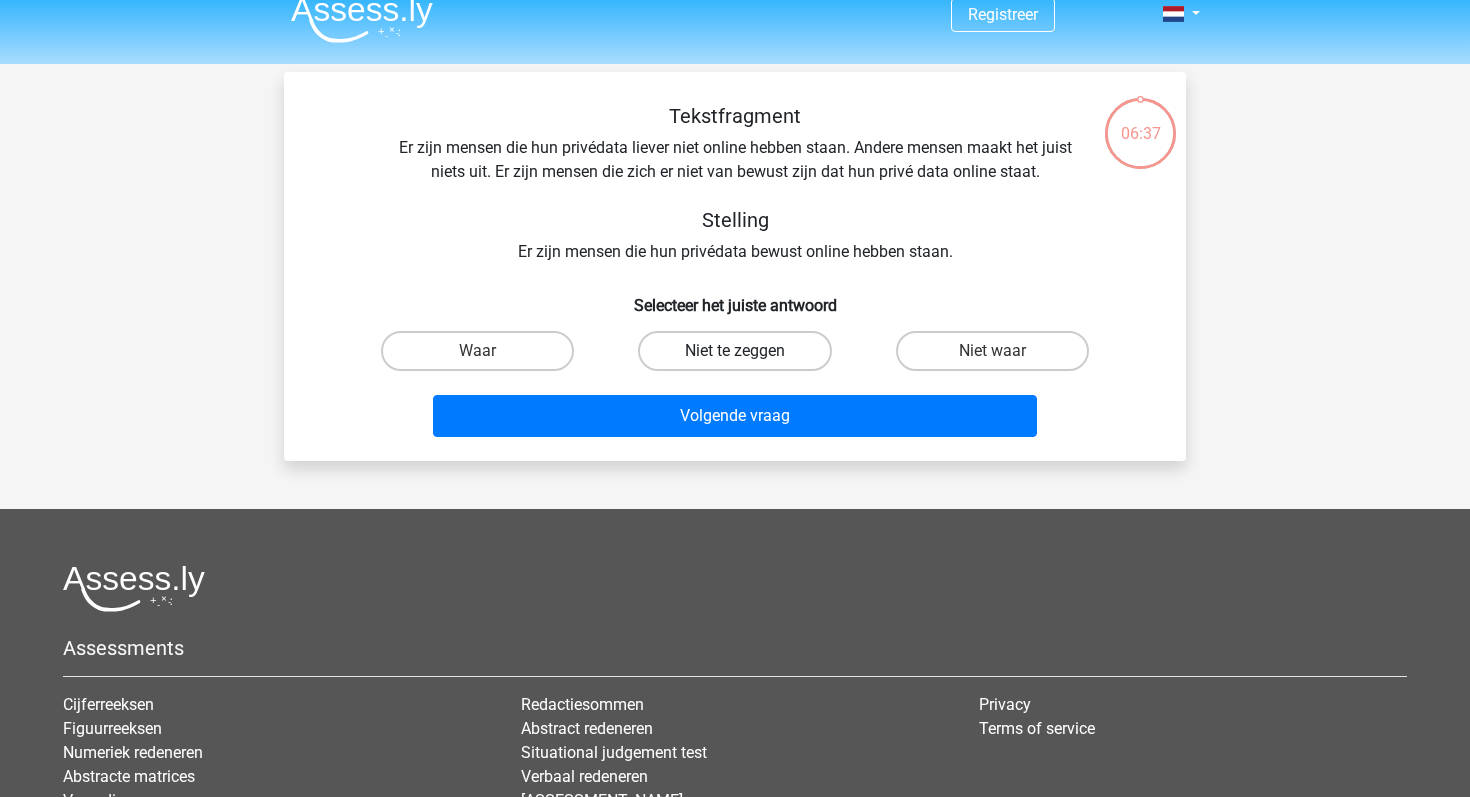 click on "Niet te zeggen" at bounding box center [734, 351] 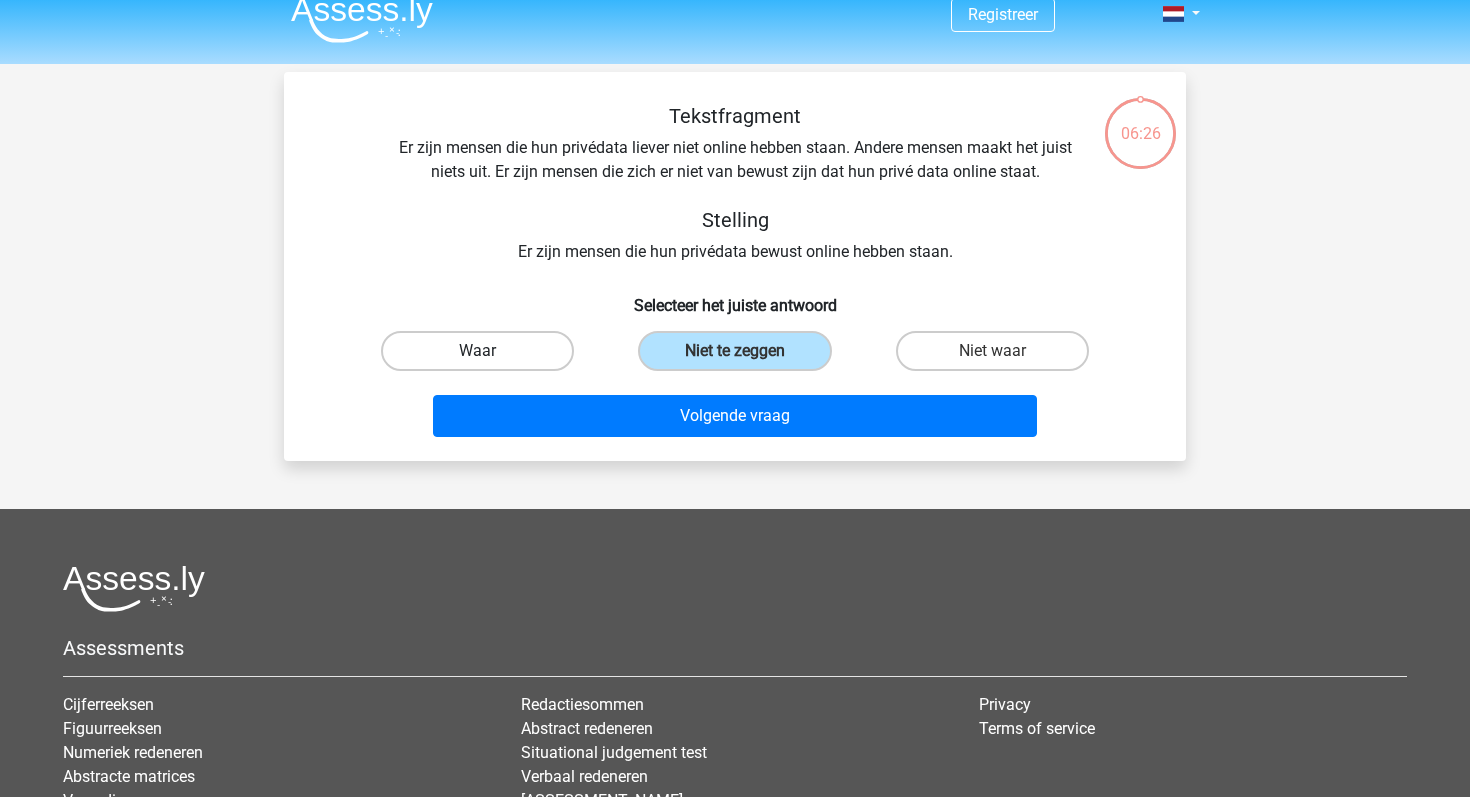 click on "Waar" at bounding box center [477, 351] 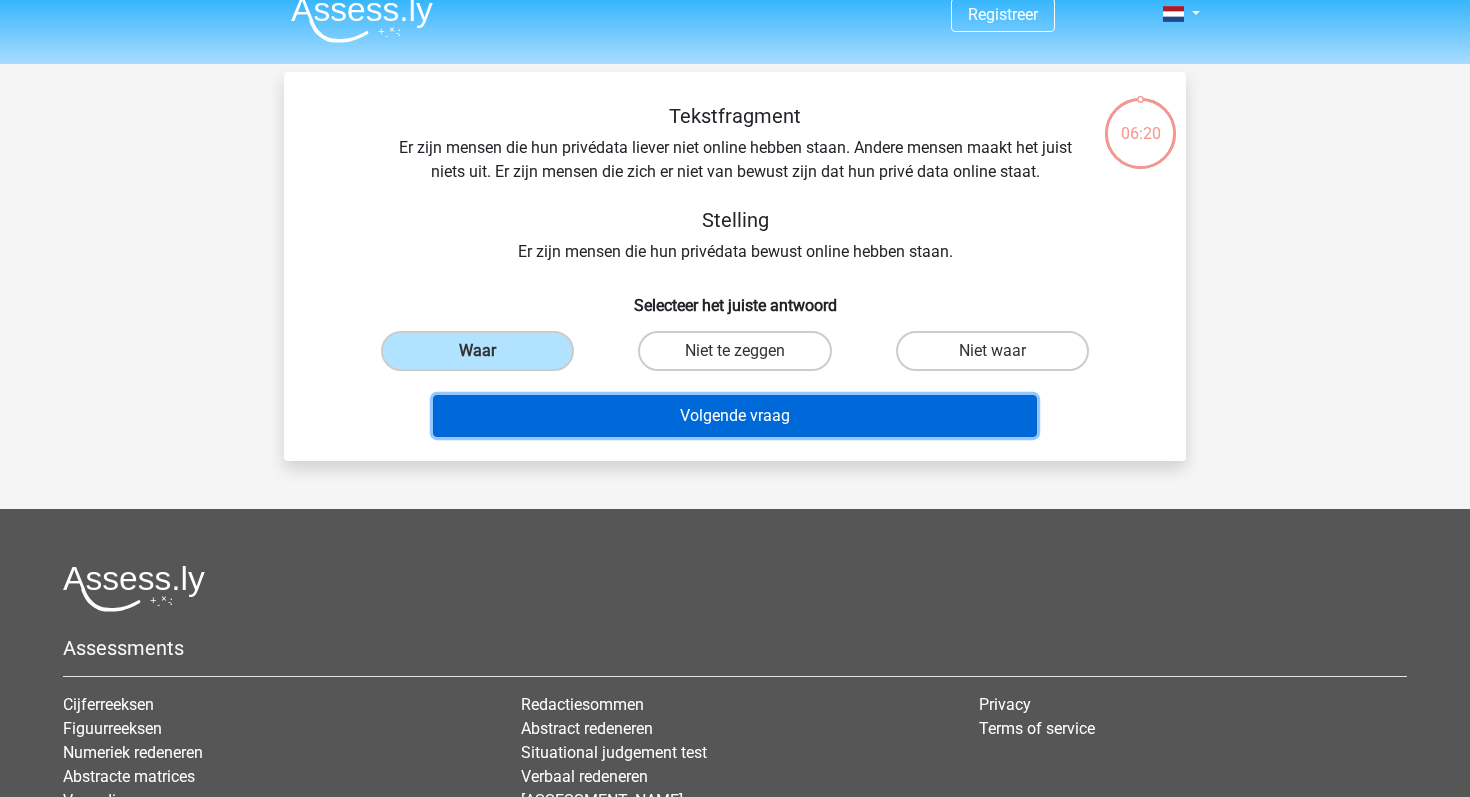 click on "Volgende vraag" at bounding box center [735, 416] 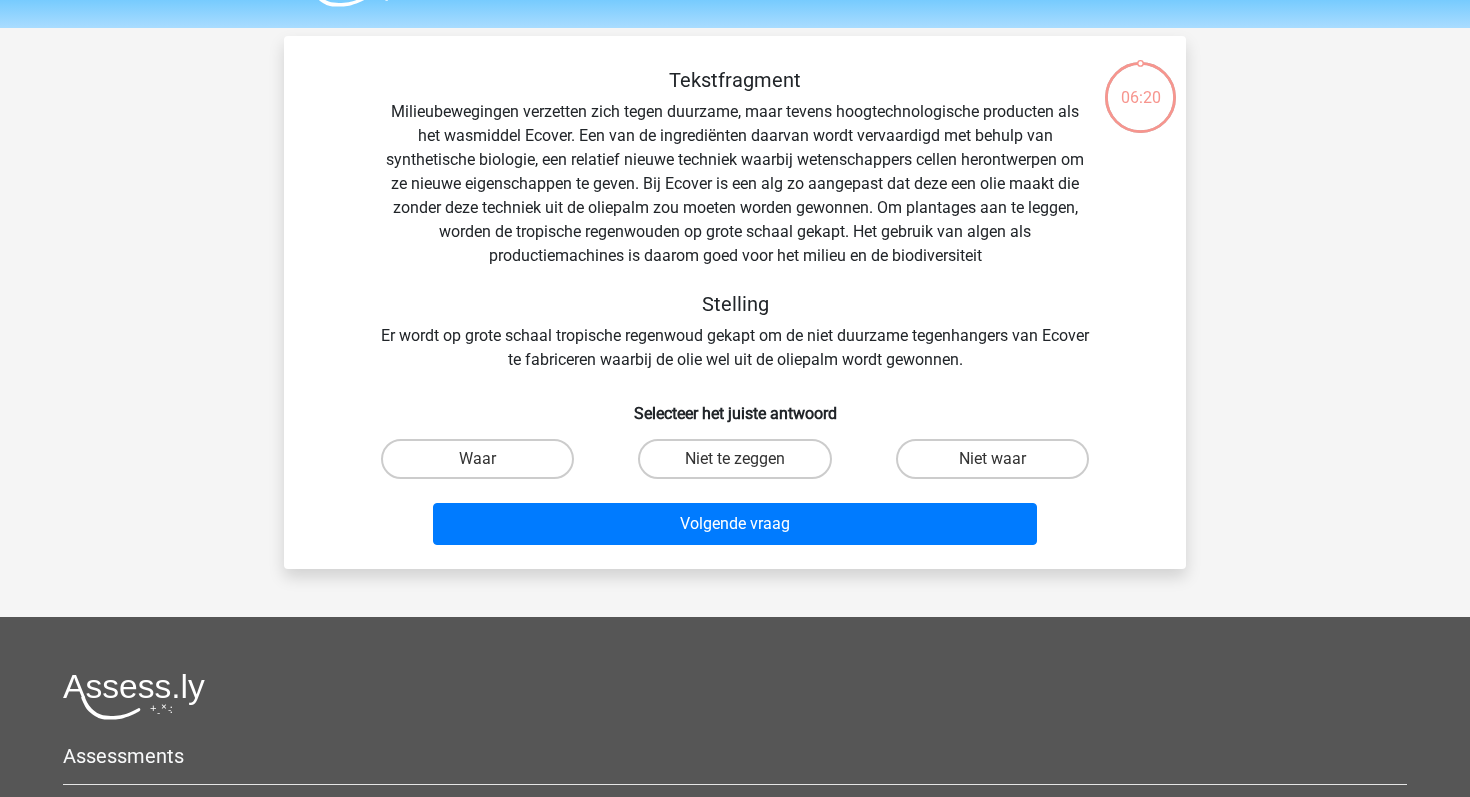 scroll, scrollTop: 92, scrollLeft: 0, axis: vertical 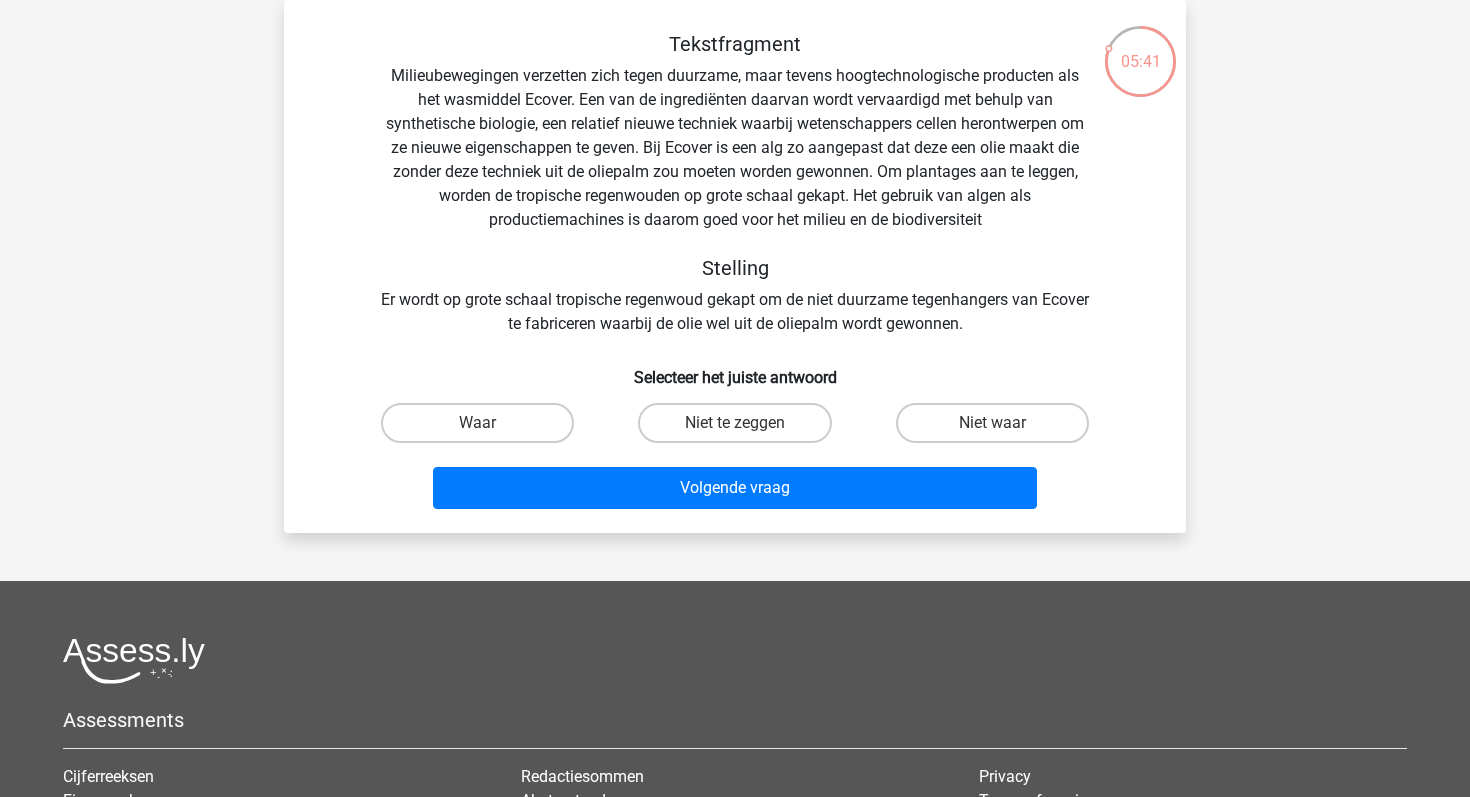 click on "Waar" at bounding box center (484, 429) 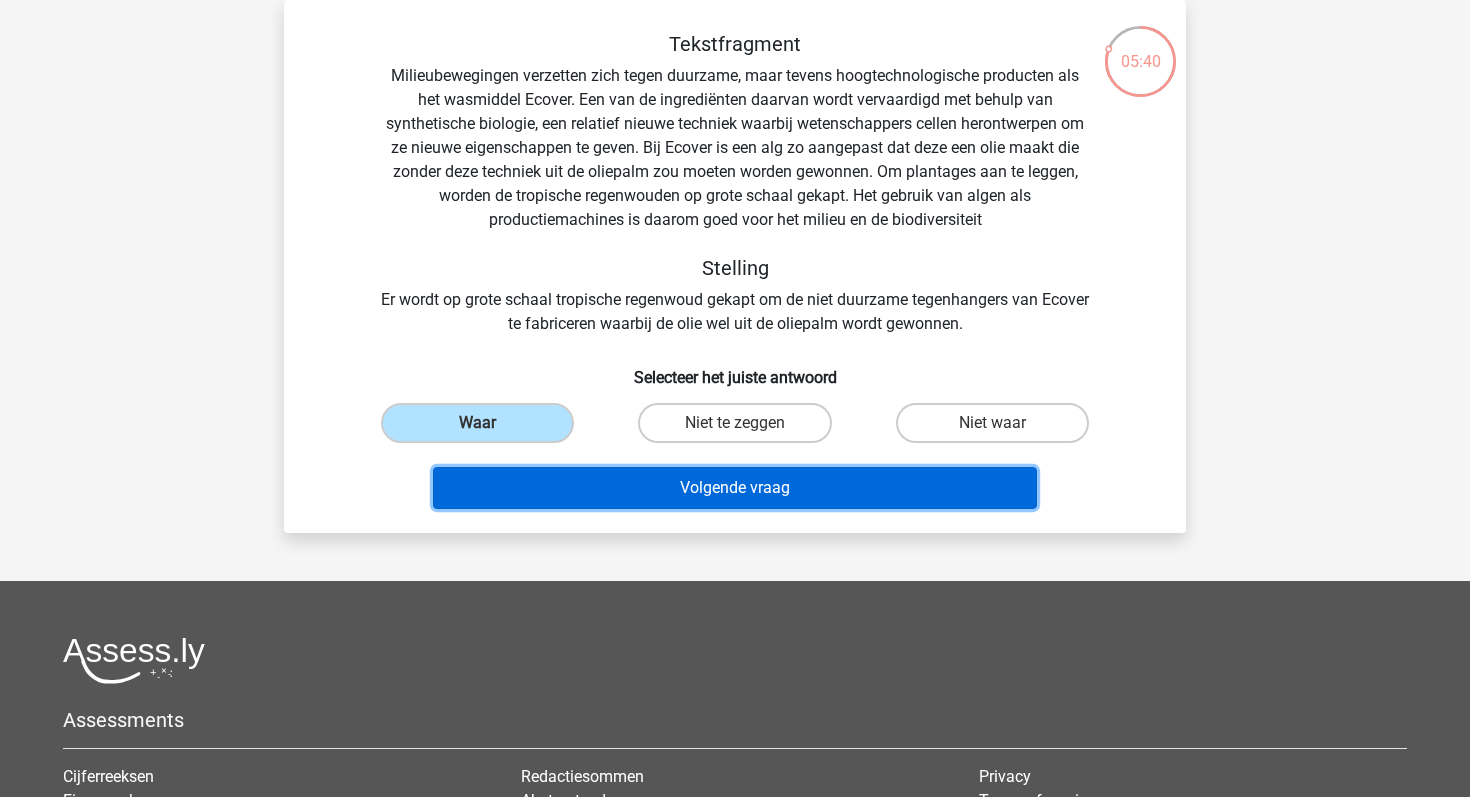 click on "Volgende vraag" at bounding box center (735, 488) 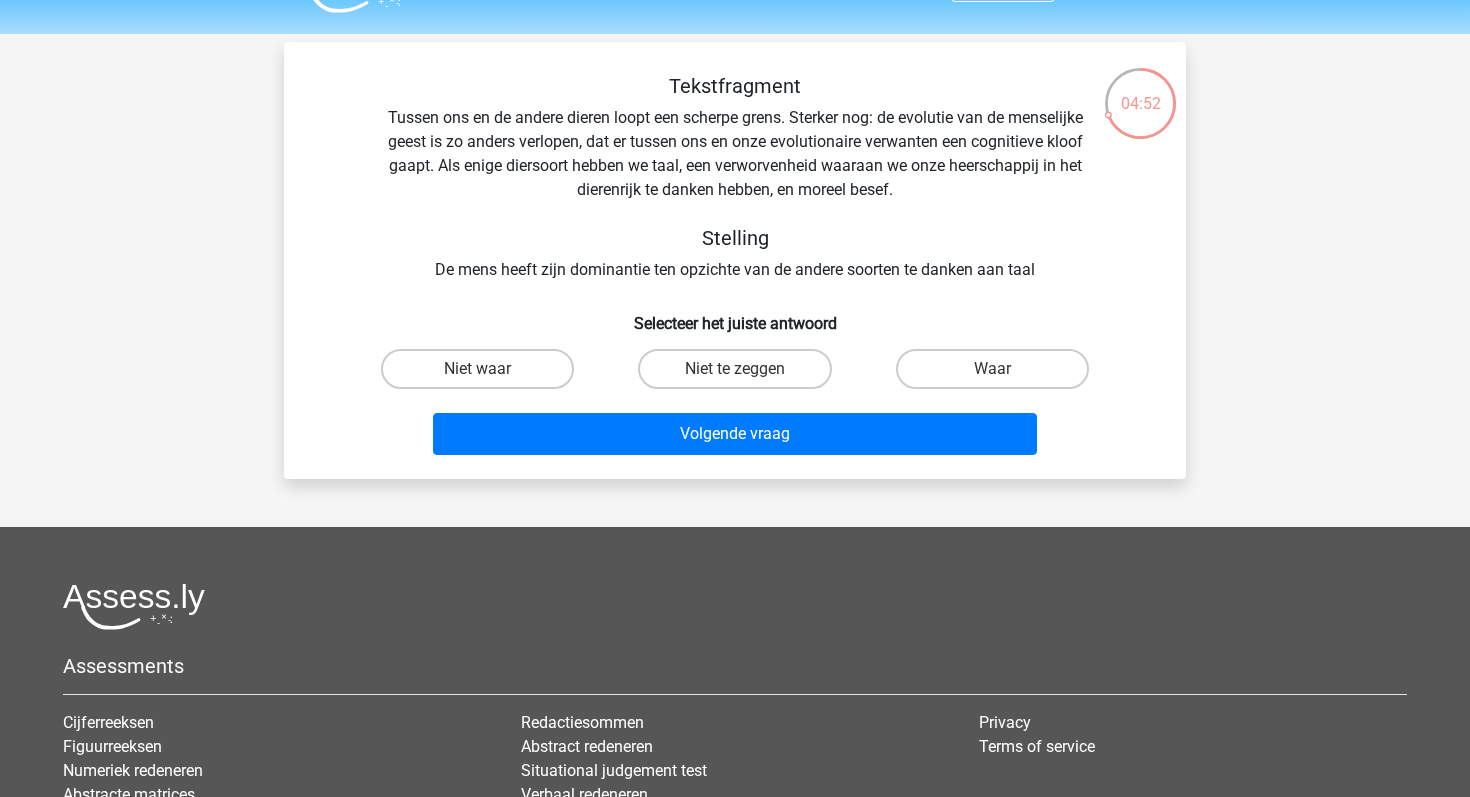 scroll, scrollTop: 46, scrollLeft: 0, axis: vertical 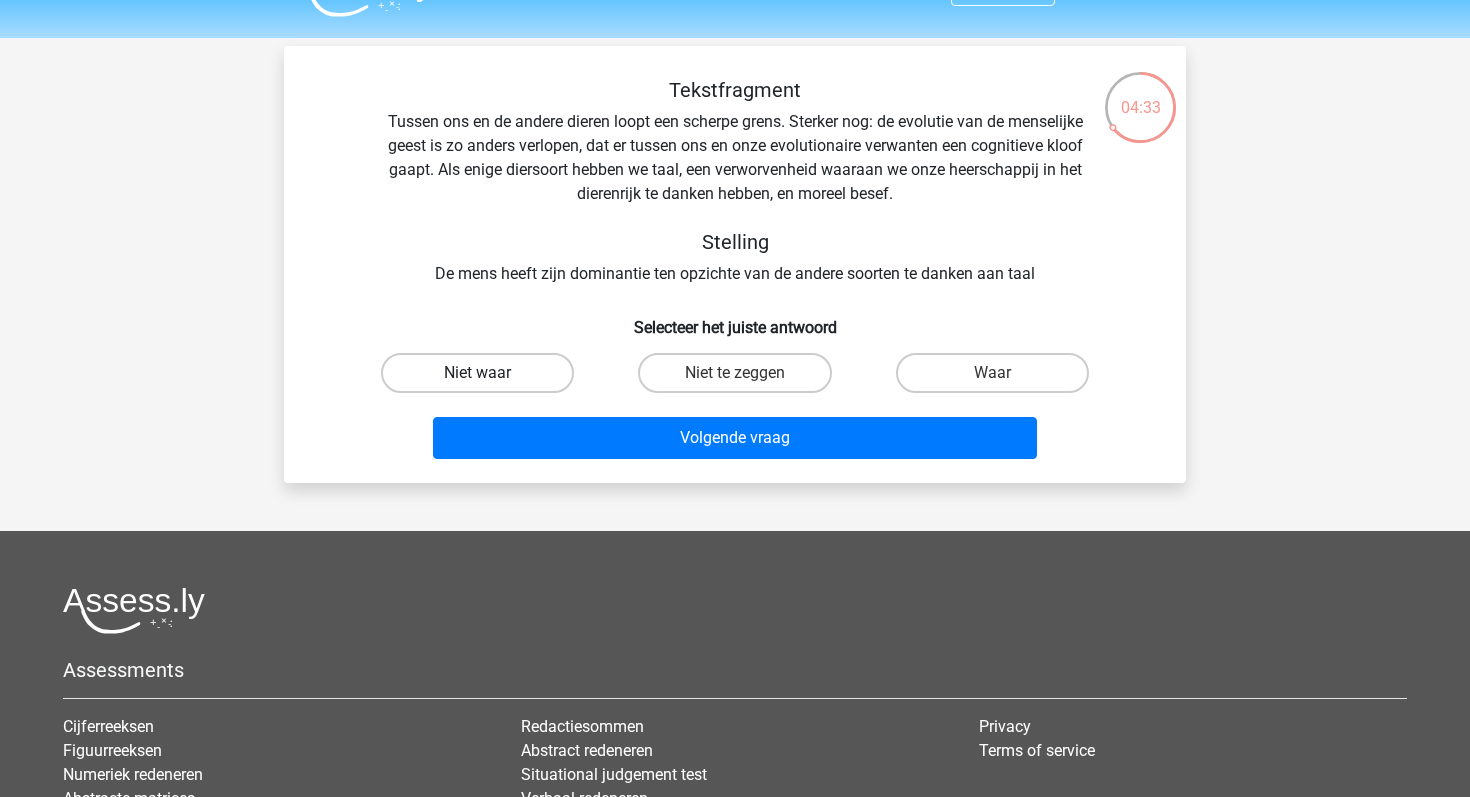 click on "Niet waar" at bounding box center [477, 373] 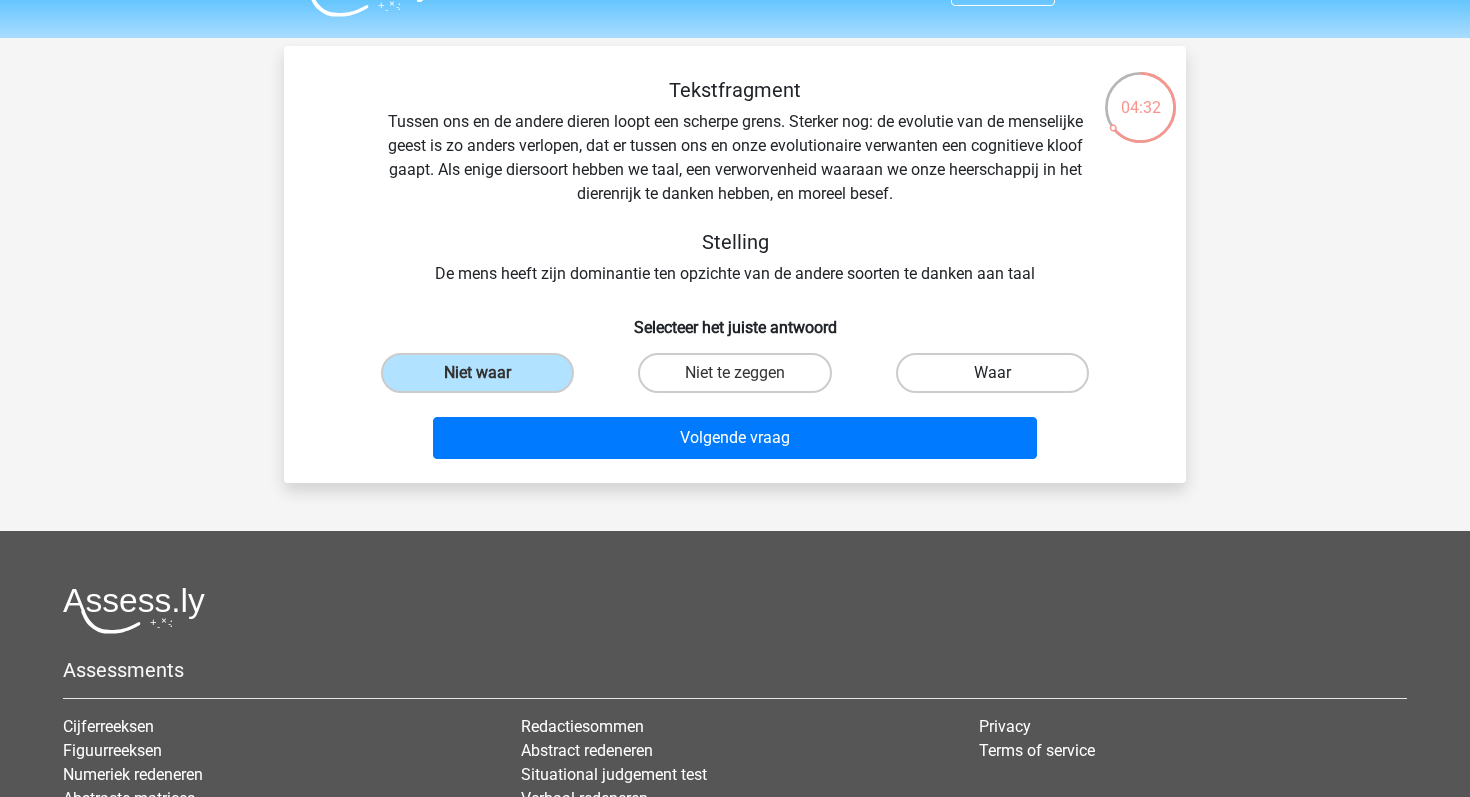 click on "Waar" at bounding box center [992, 373] 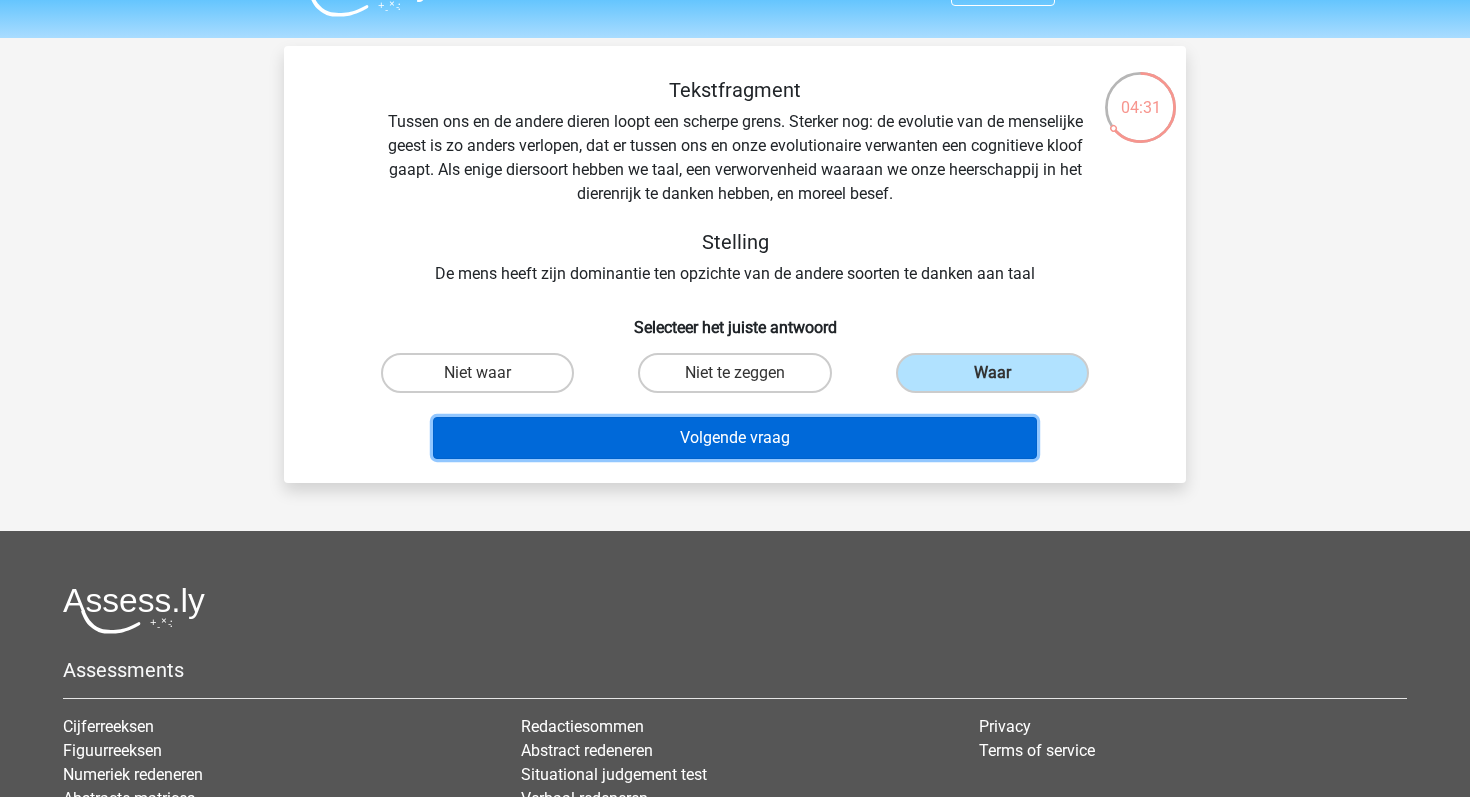 click on "Volgende vraag" at bounding box center [735, 438] 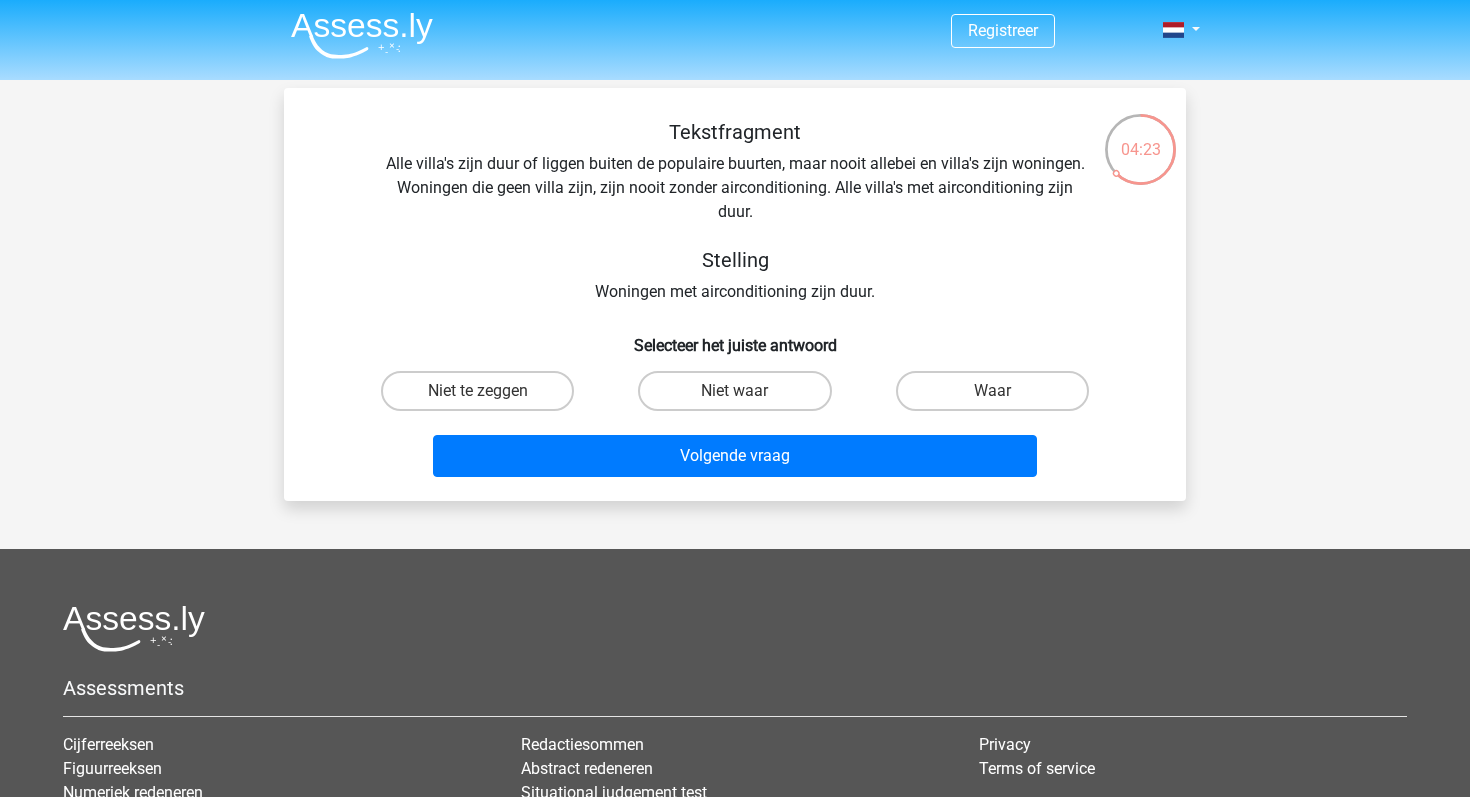 scroll, scrollTop: 0, scrollLeft: 0, axis: both 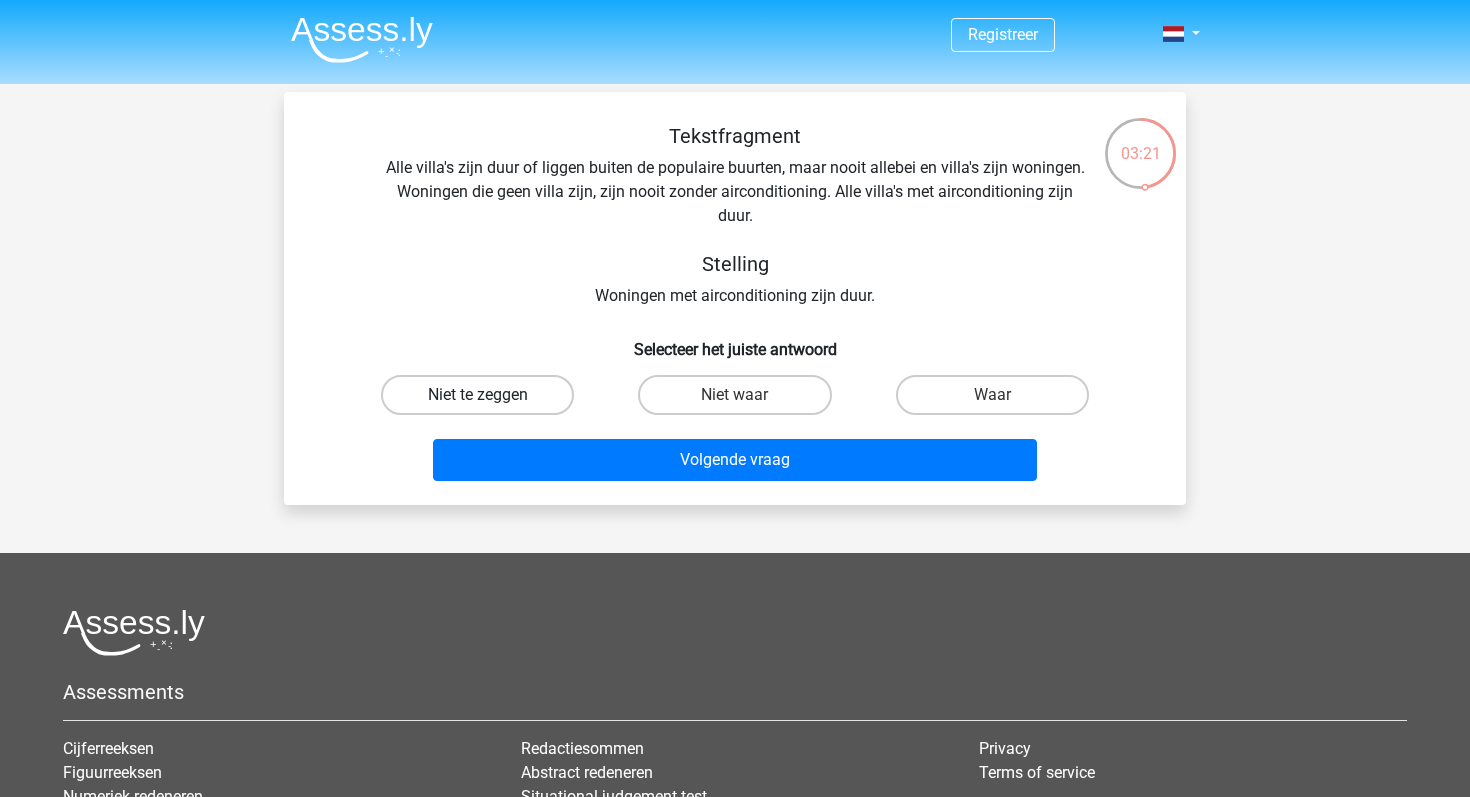 click on "Niet te zeggen" at bounding box center [477, 395] 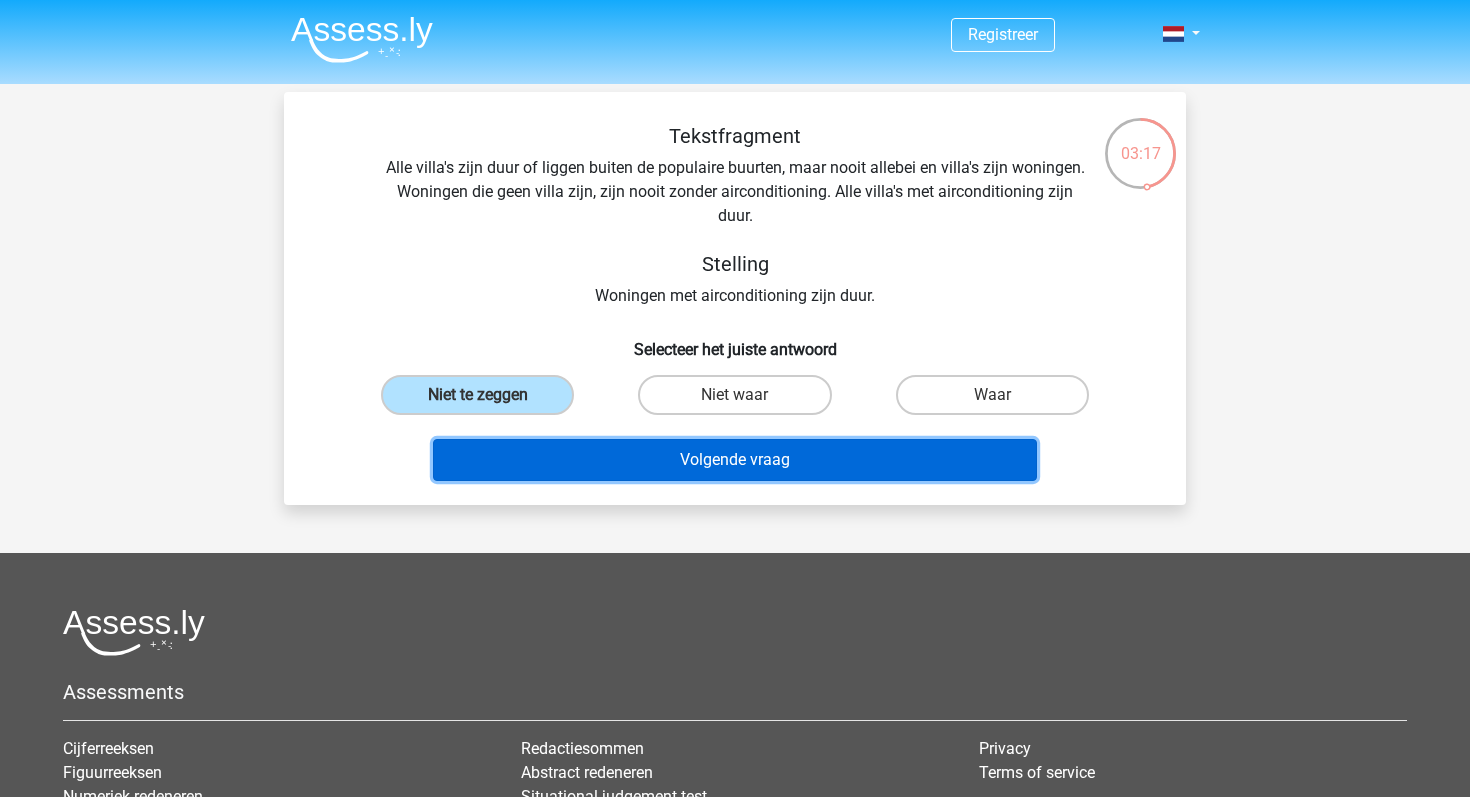 click on "Volgende vraag" at bounding box center [735, 460] 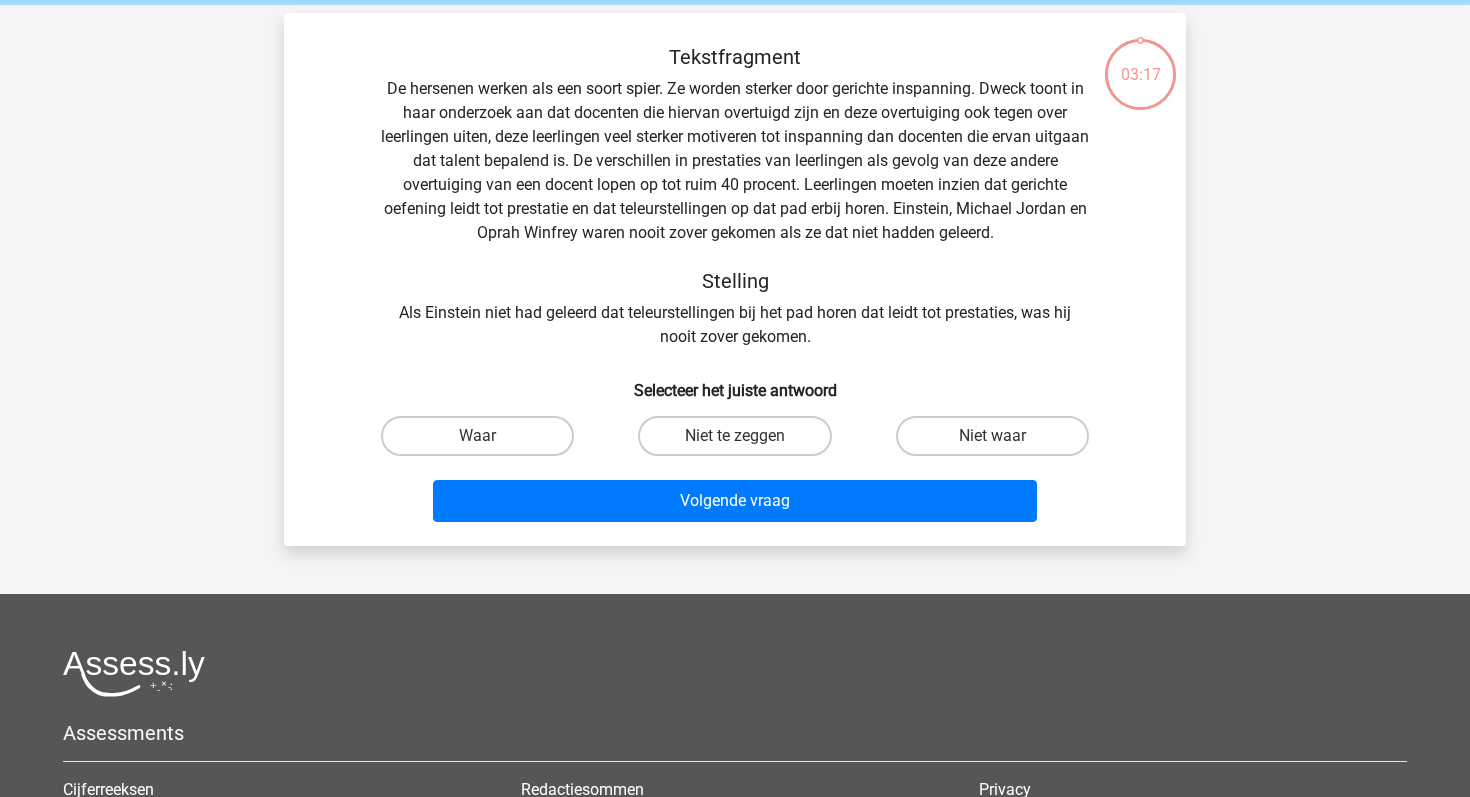 scroll, scrollTop: 92, scrollLeft: 0, axis: vertical 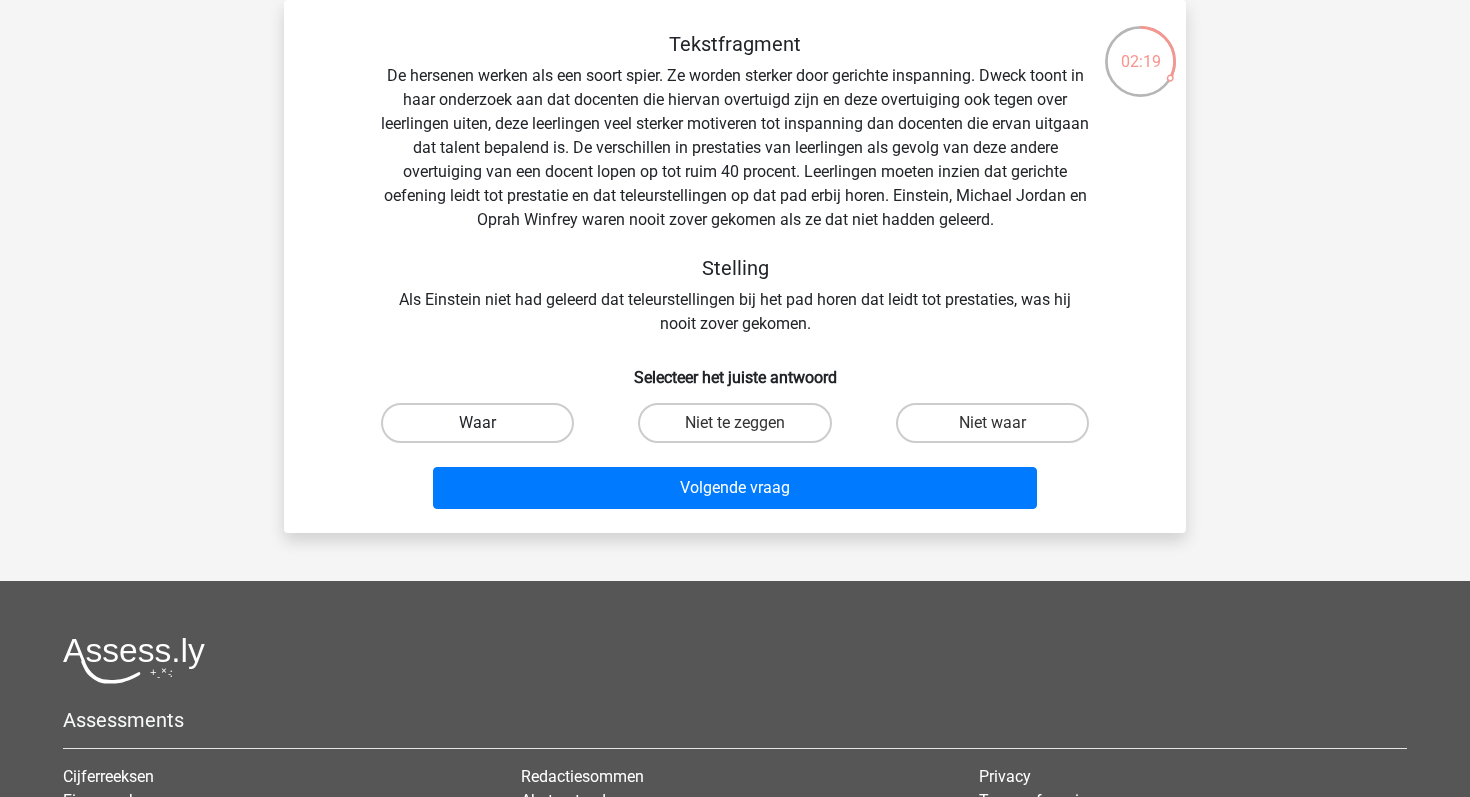 click on "Waar" at bounding box center [477, 423] 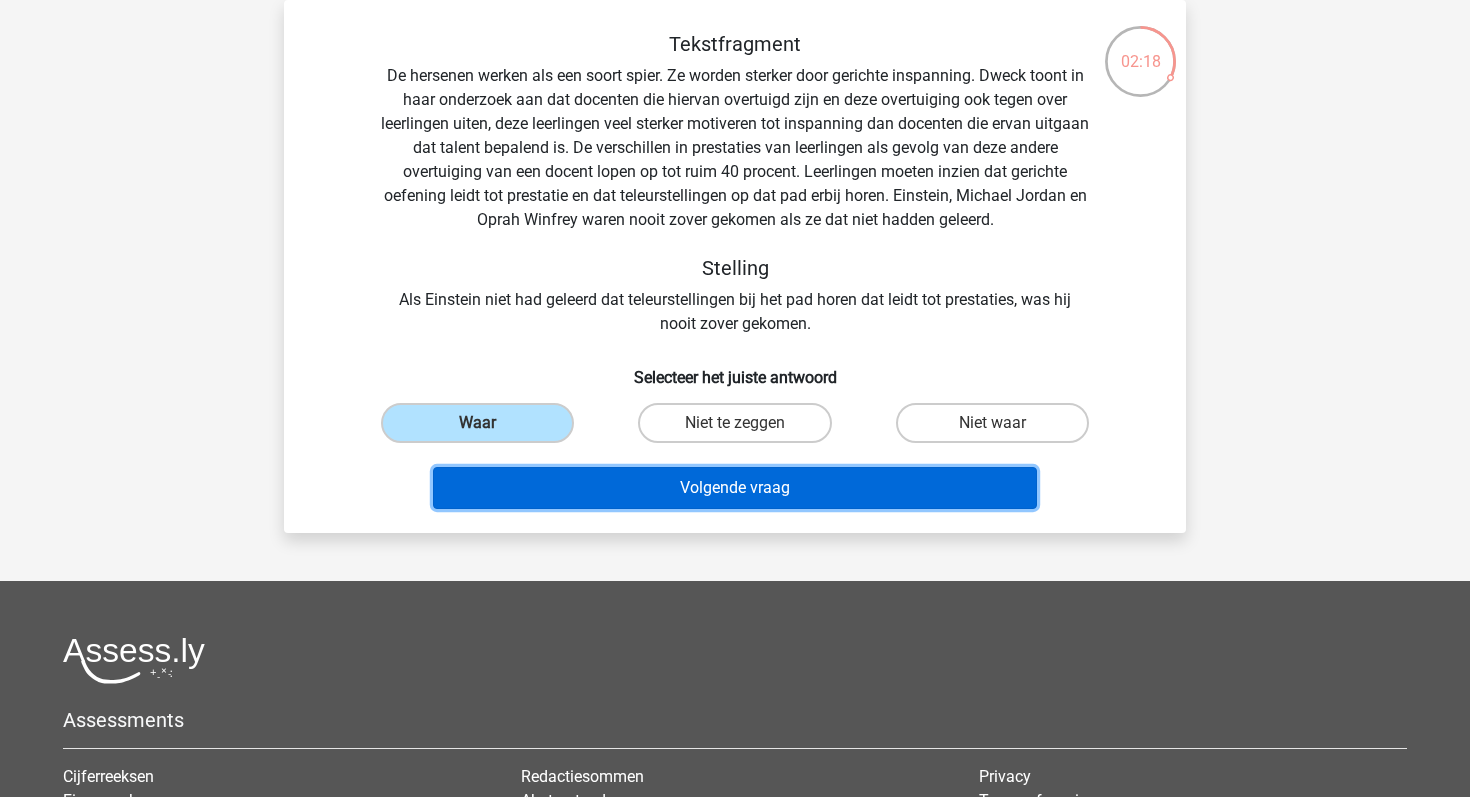 click on "Volgende vraag" at bounding box center [735, 488] 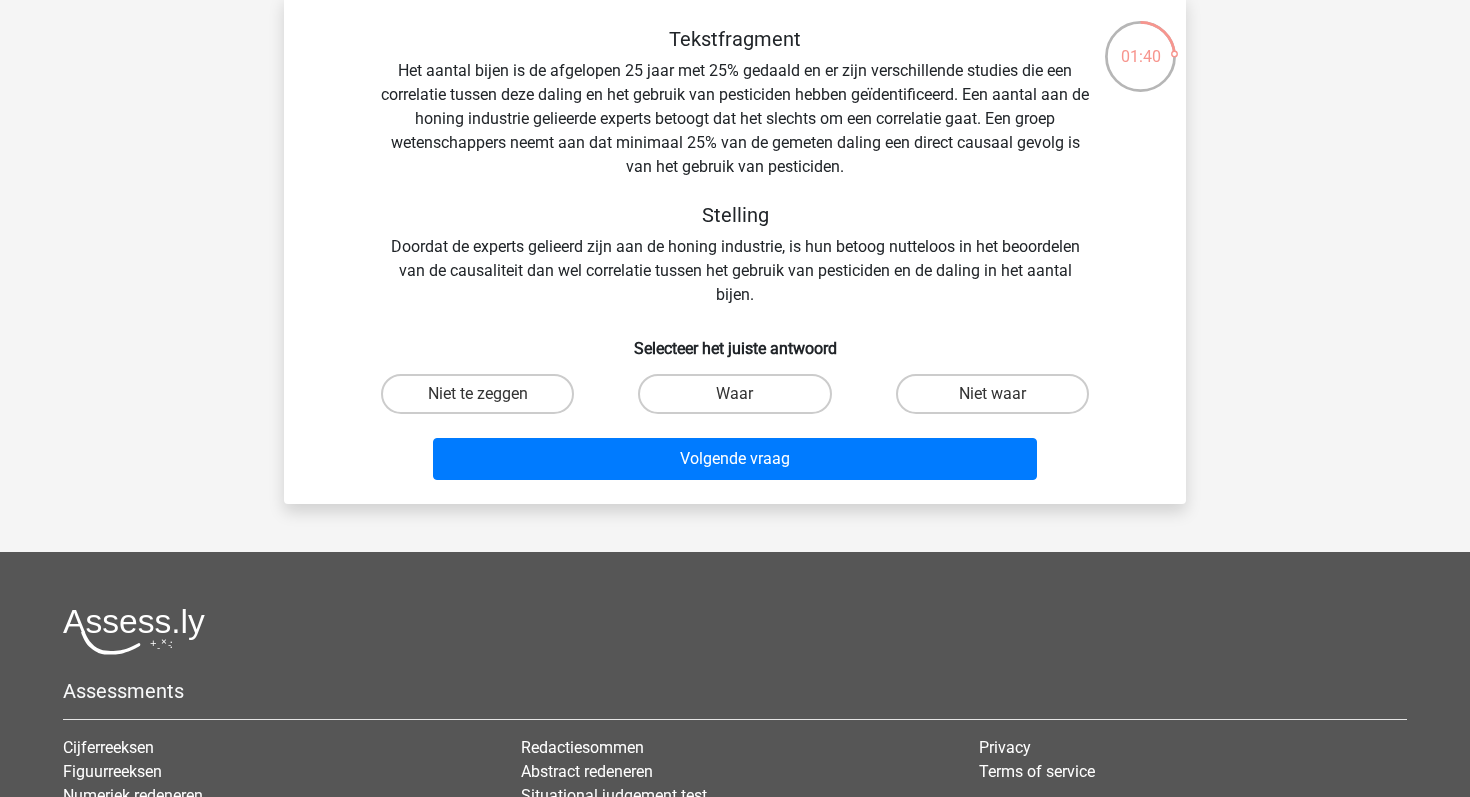 scroll, scrollTop: 99, scrollLeft: 0, axis: vertical 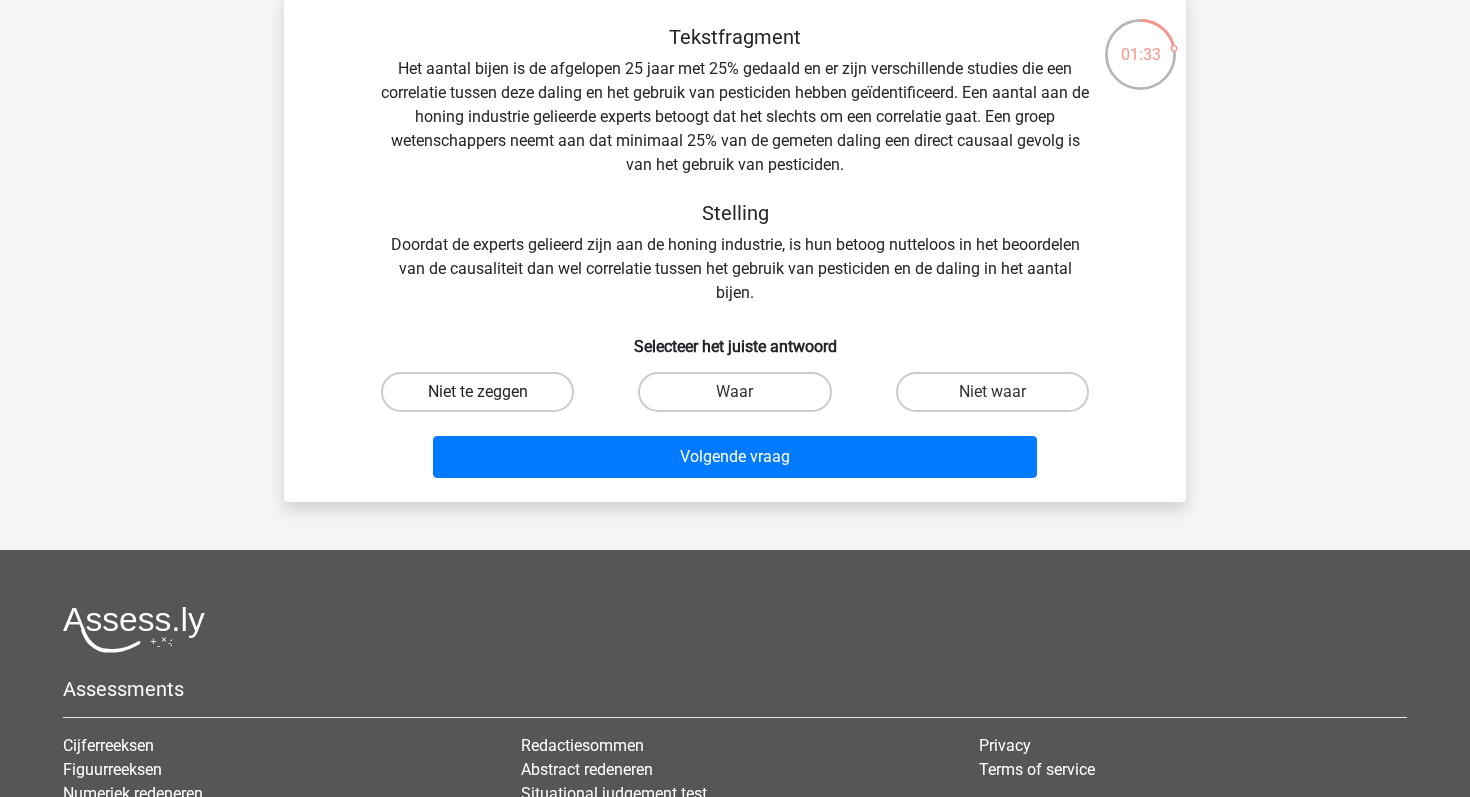 click on "Niet te zeggen" at bounding box center (477, 392) 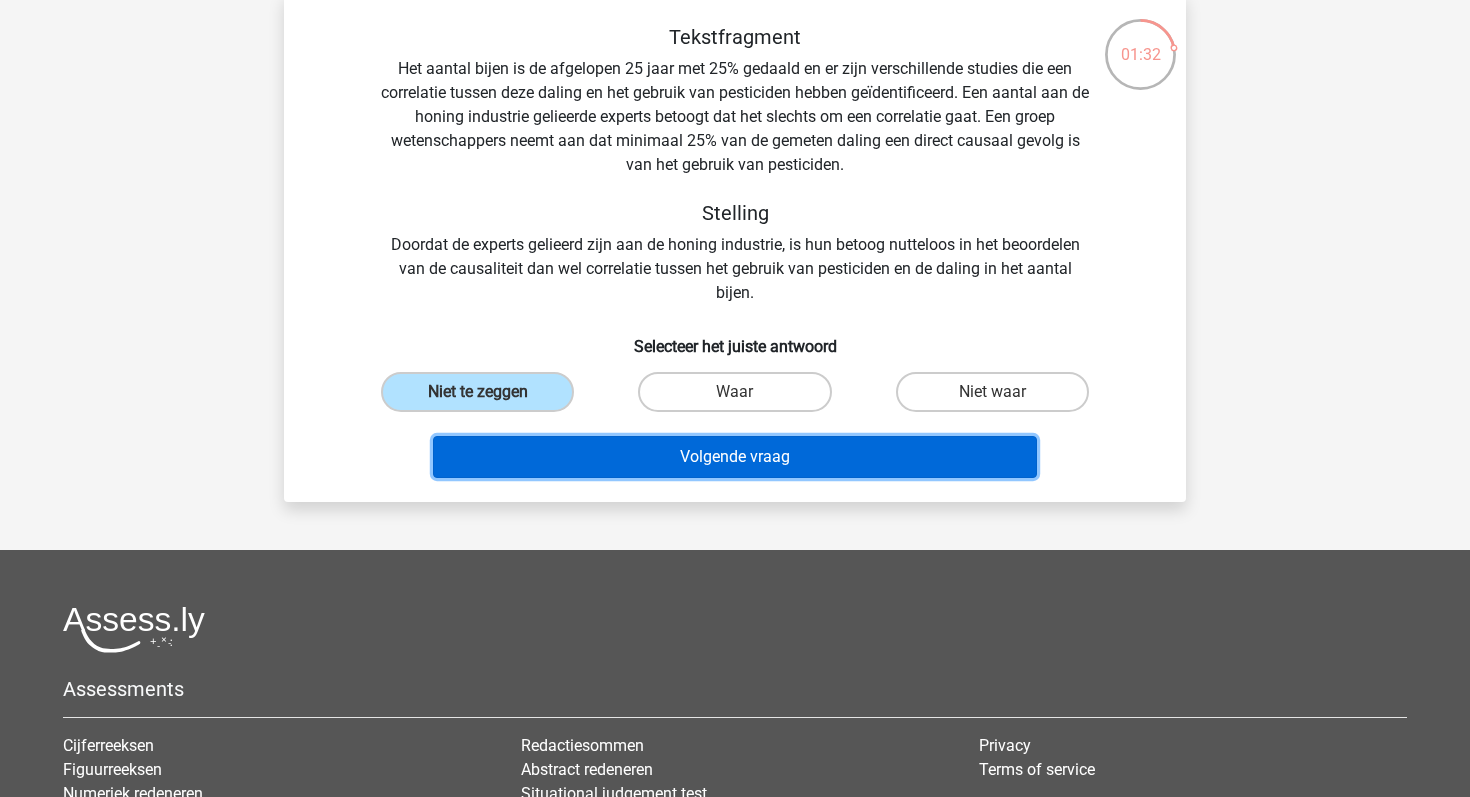 click on "Volgende vraag" at bounding box center (735, 457) 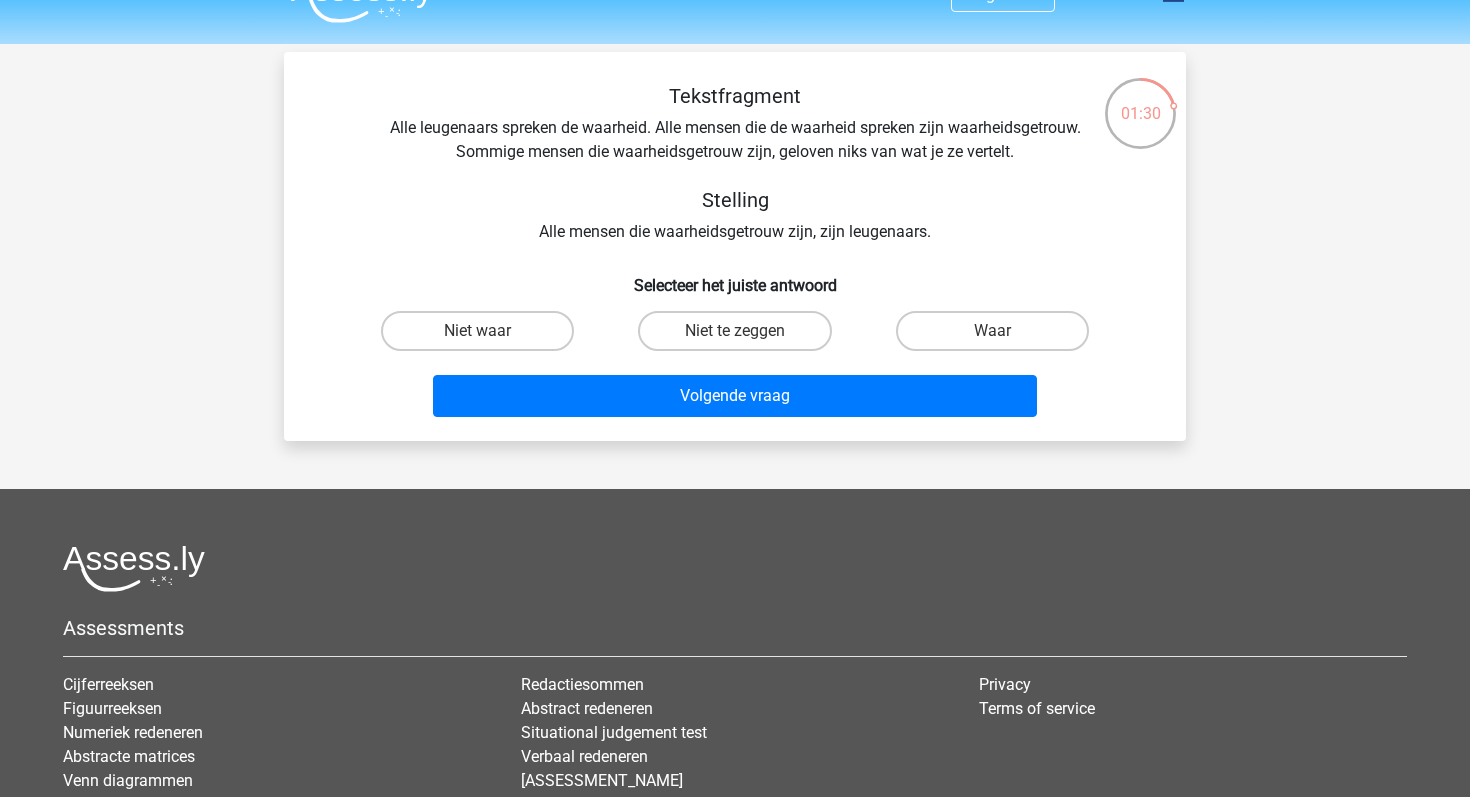 scroll, scrollTop: 41, scrollLeft: 0, axis: vertical 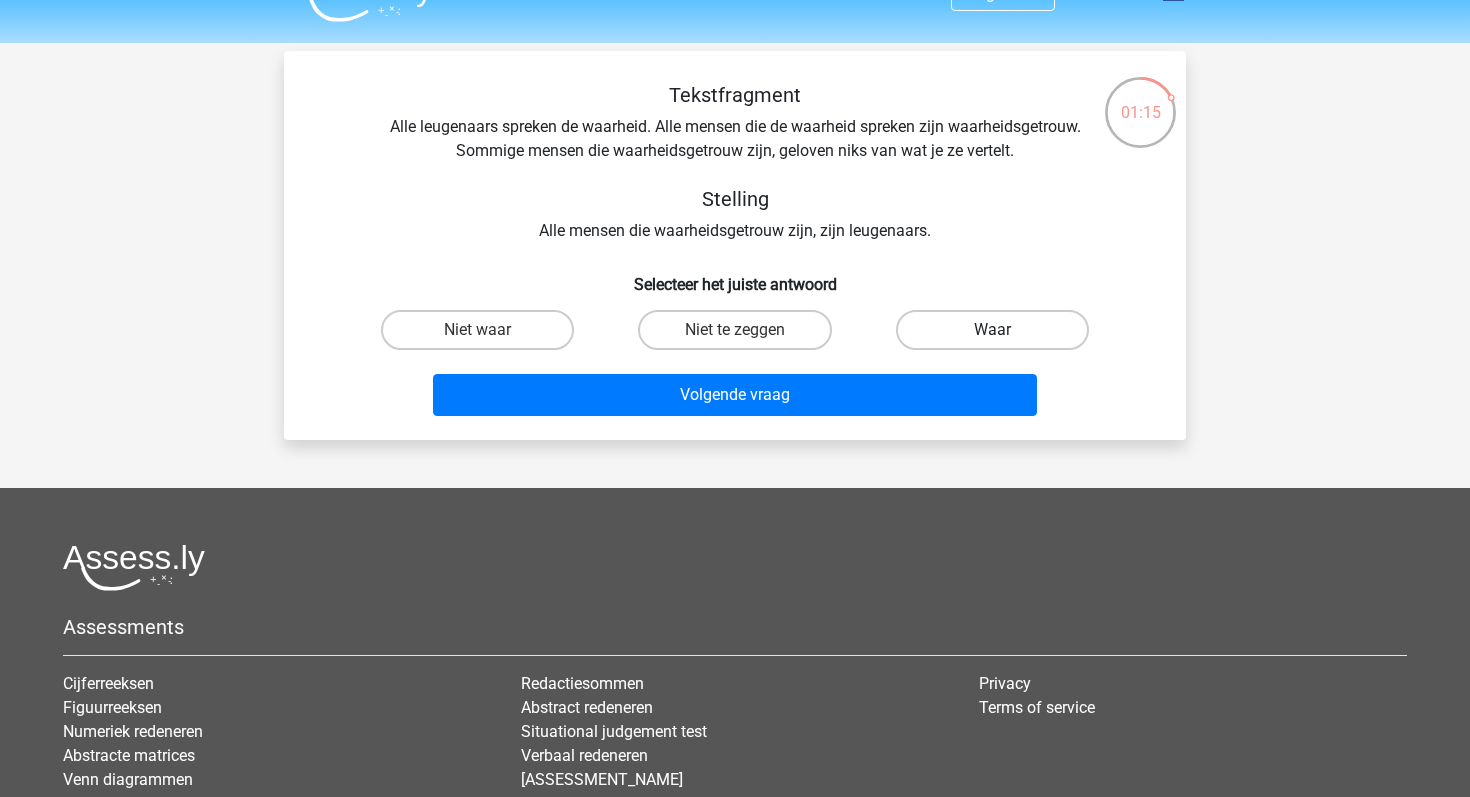 click on "Waar" at bounding box center (992, 330) 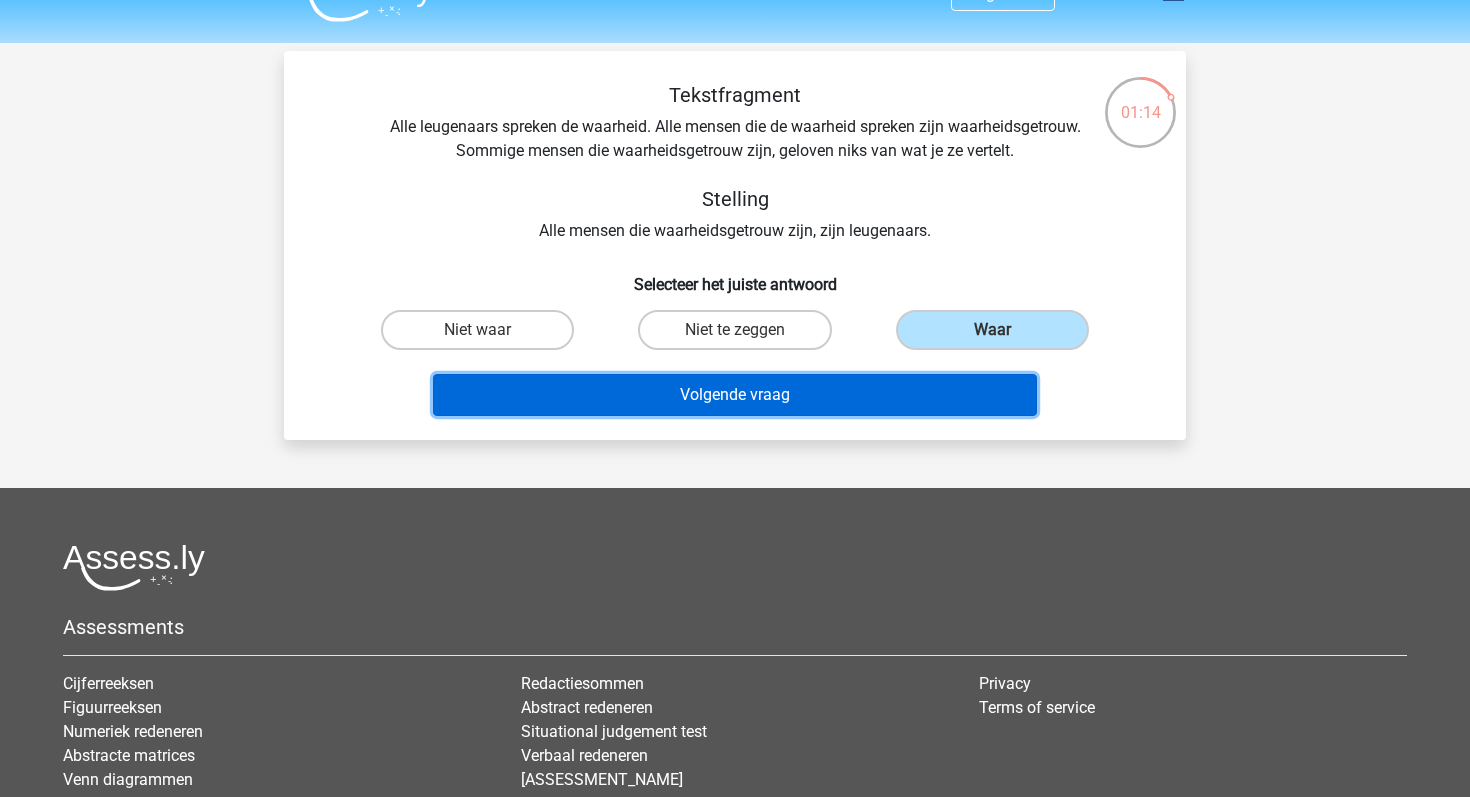 click on "Volgende vraag" at bounding box center [735, 395] 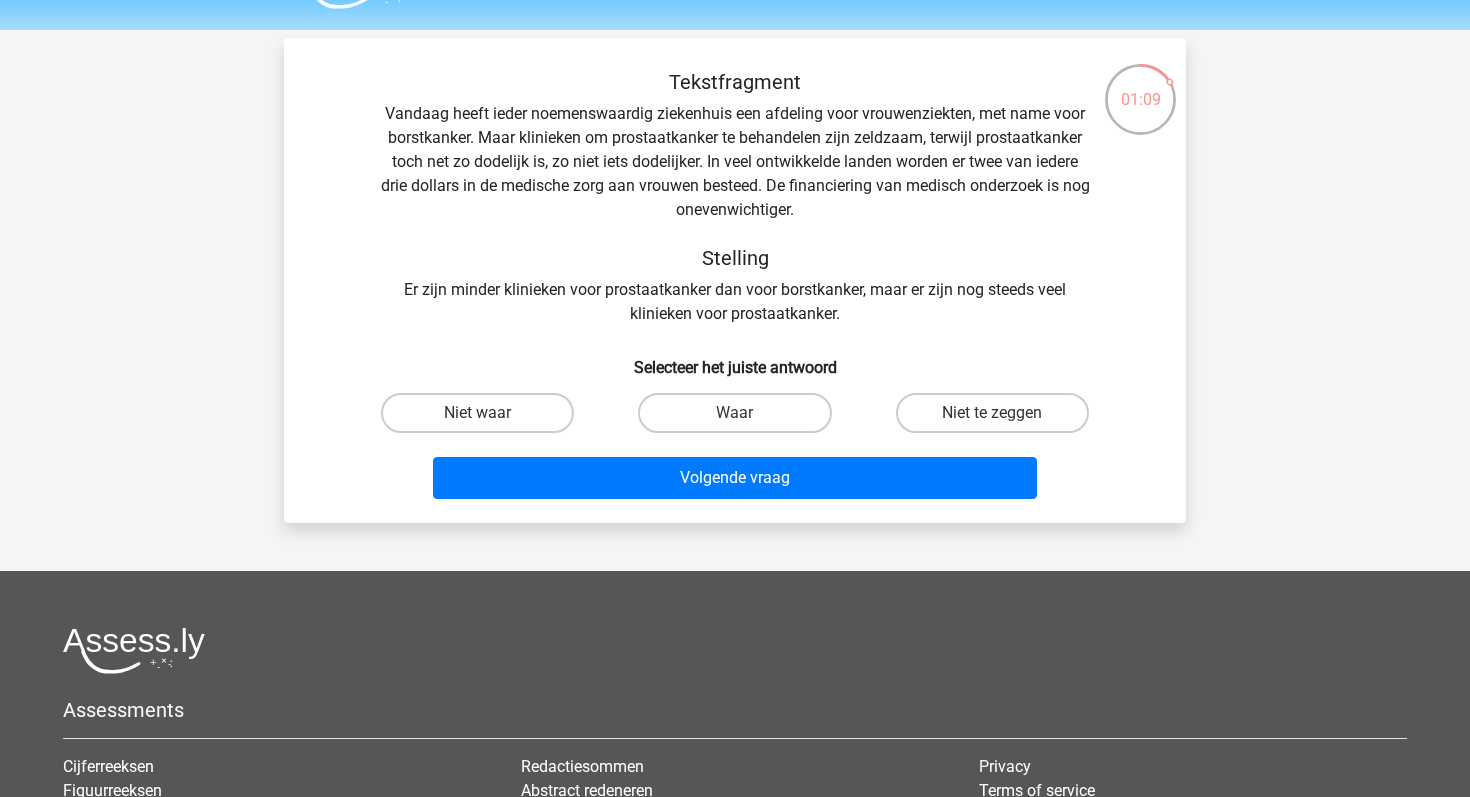 scroll, scrollTop: 55, scrollLeft: 0, axis: vertical 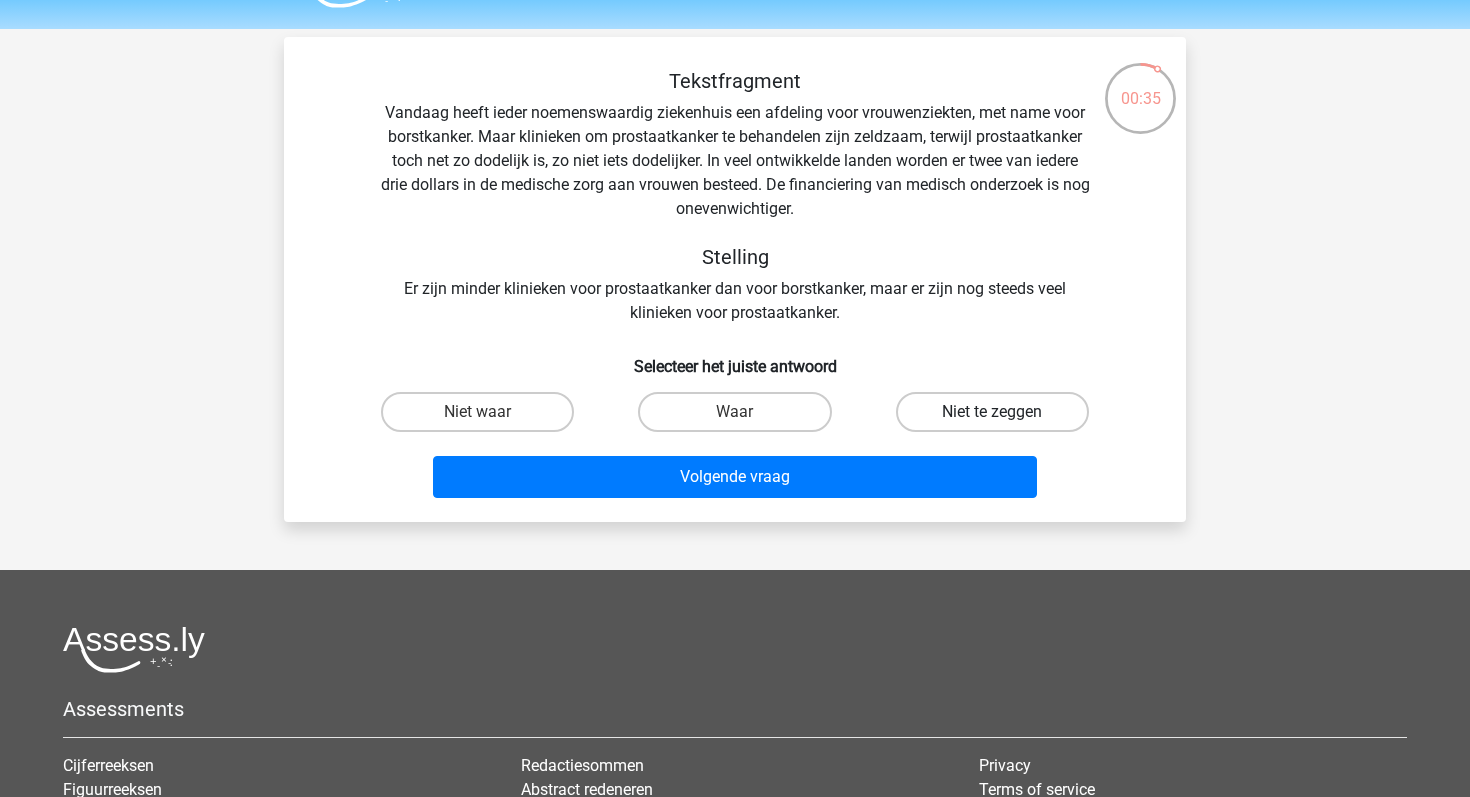 click on "Niet te zeggen" at bounding box center (992, 412) 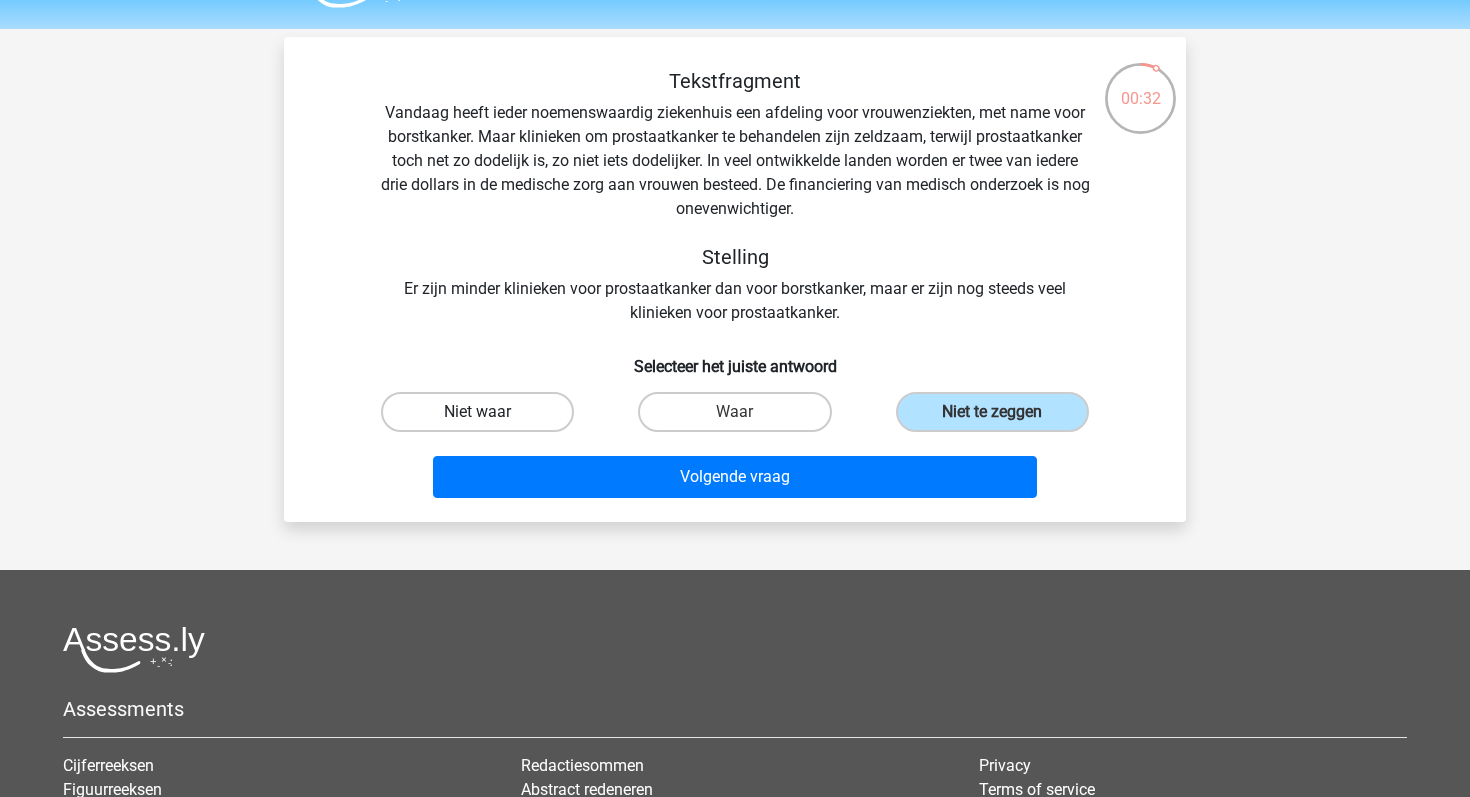 click on "Niet waar" at bounding box center (477, 412) 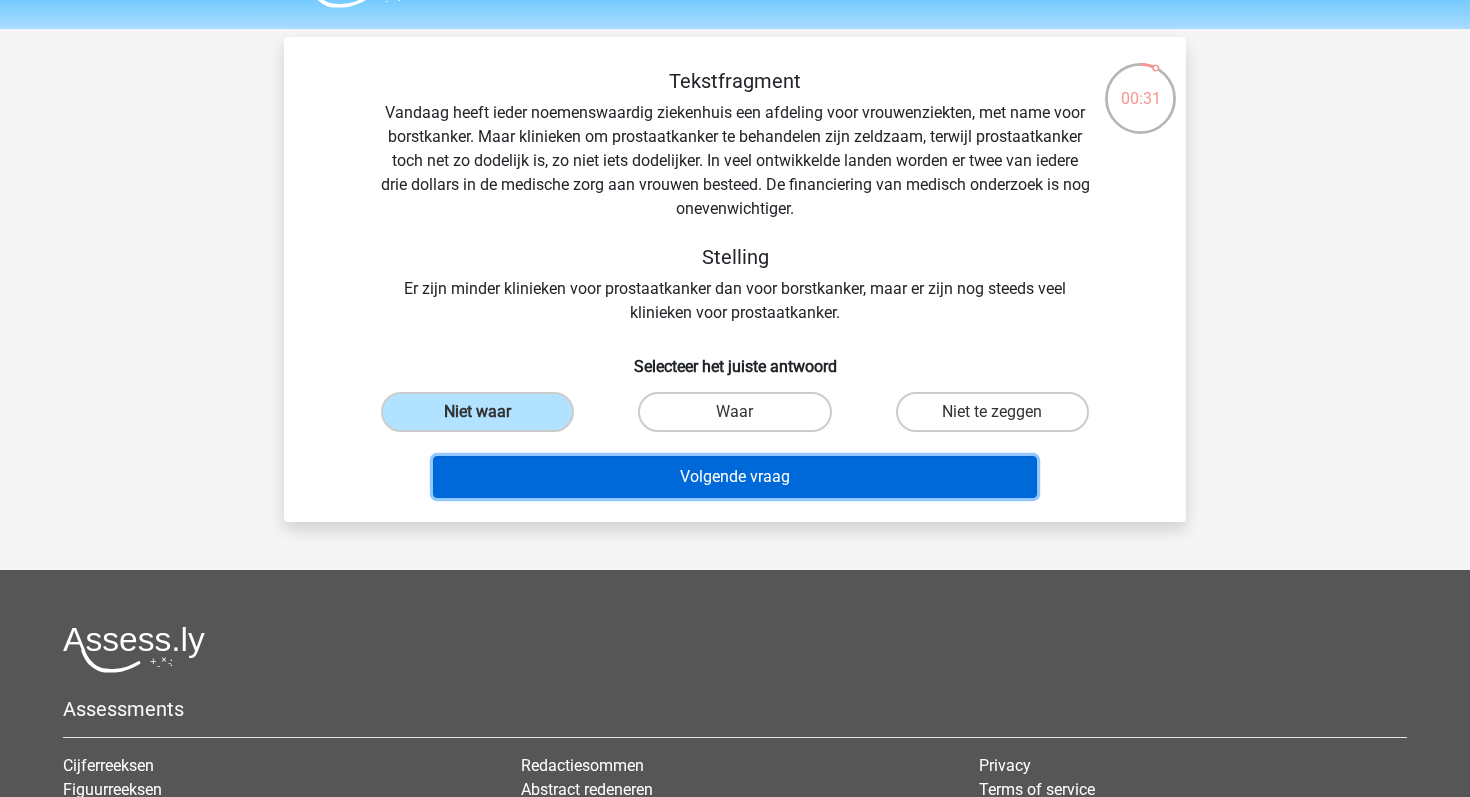 click on "Volgende vraag" at bounding box center (735, 477) 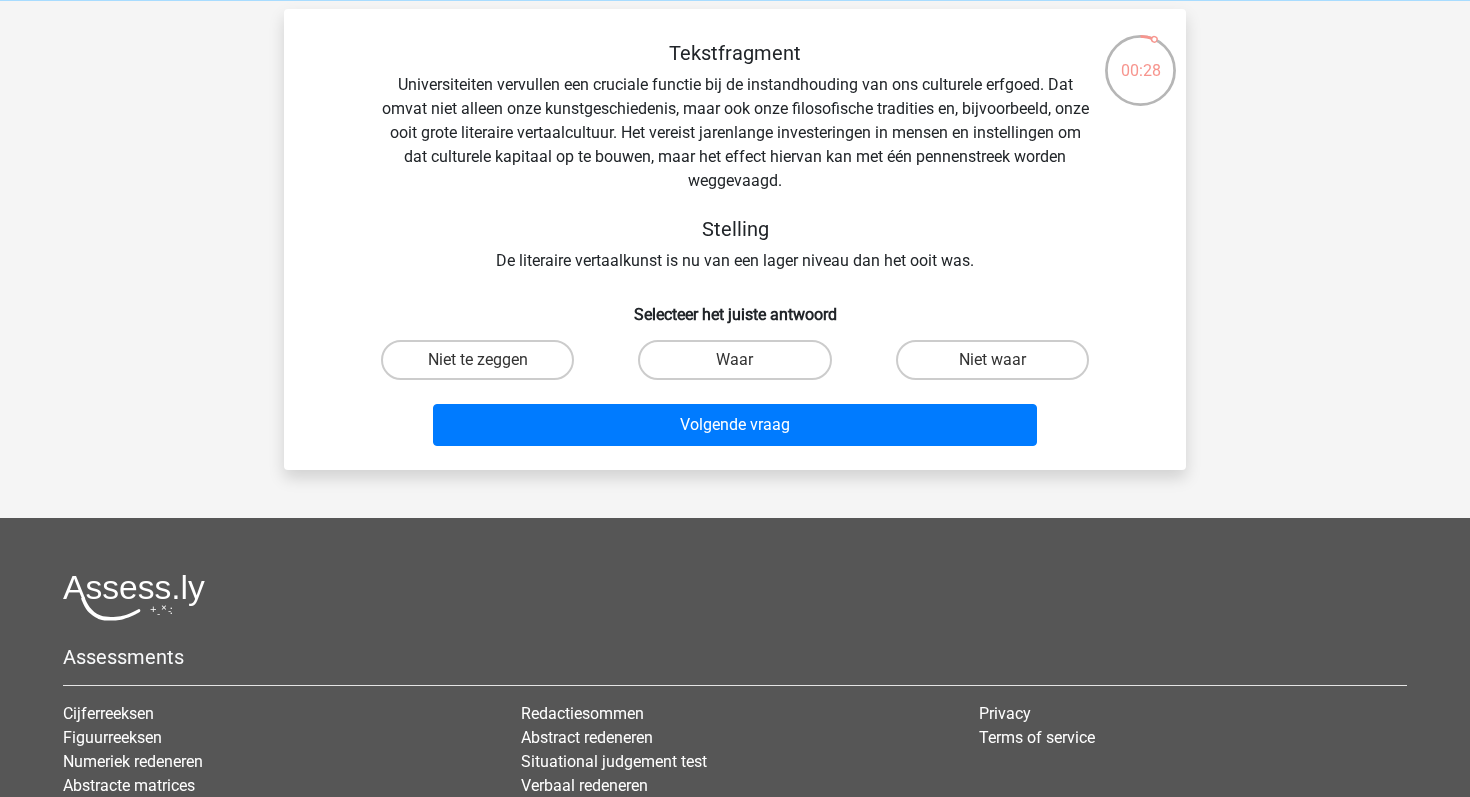 scroll, scrollTop: 87, scrollLeft: 0, axis: vertical 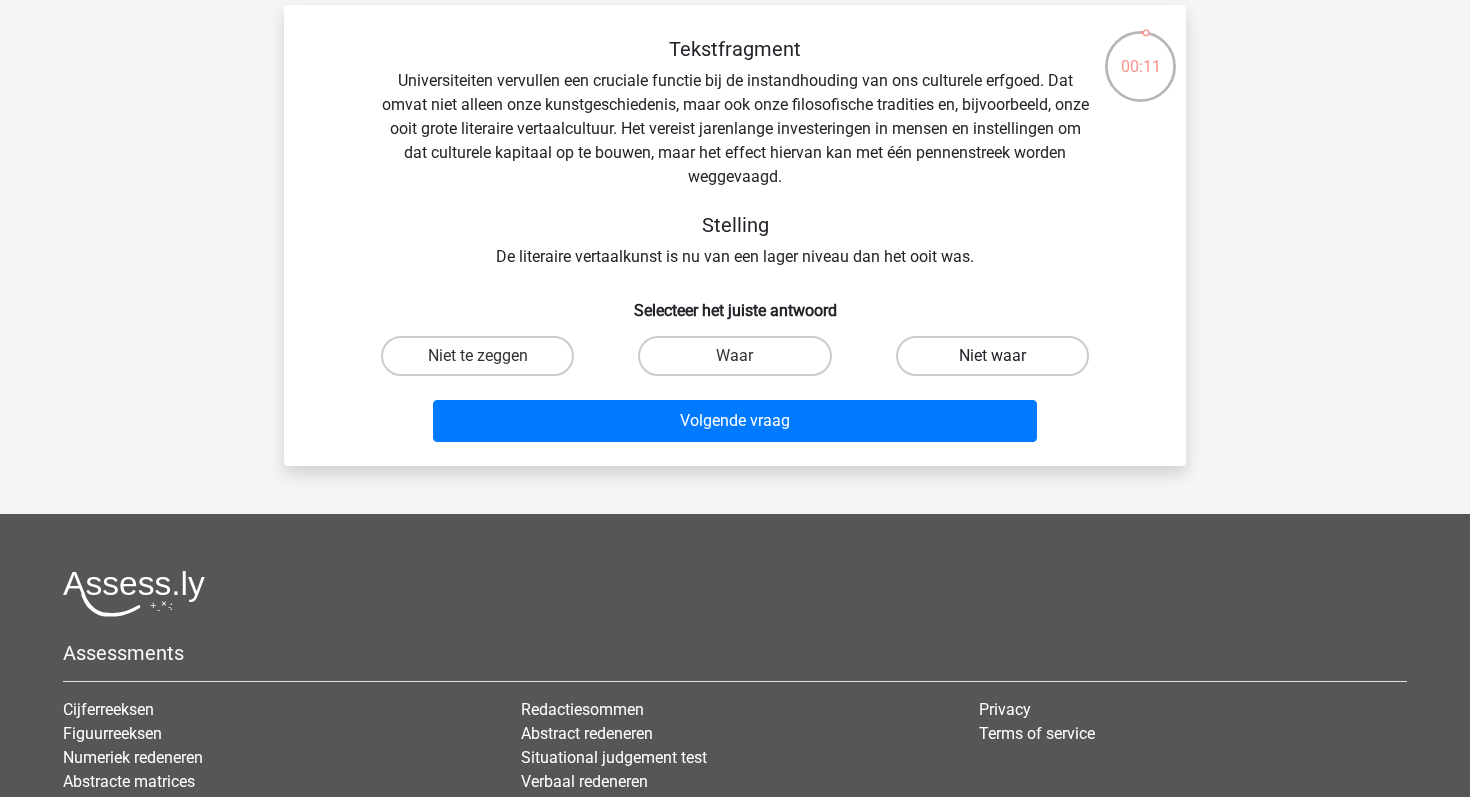 click on "Niet waar" at bounding box center (992, 356) 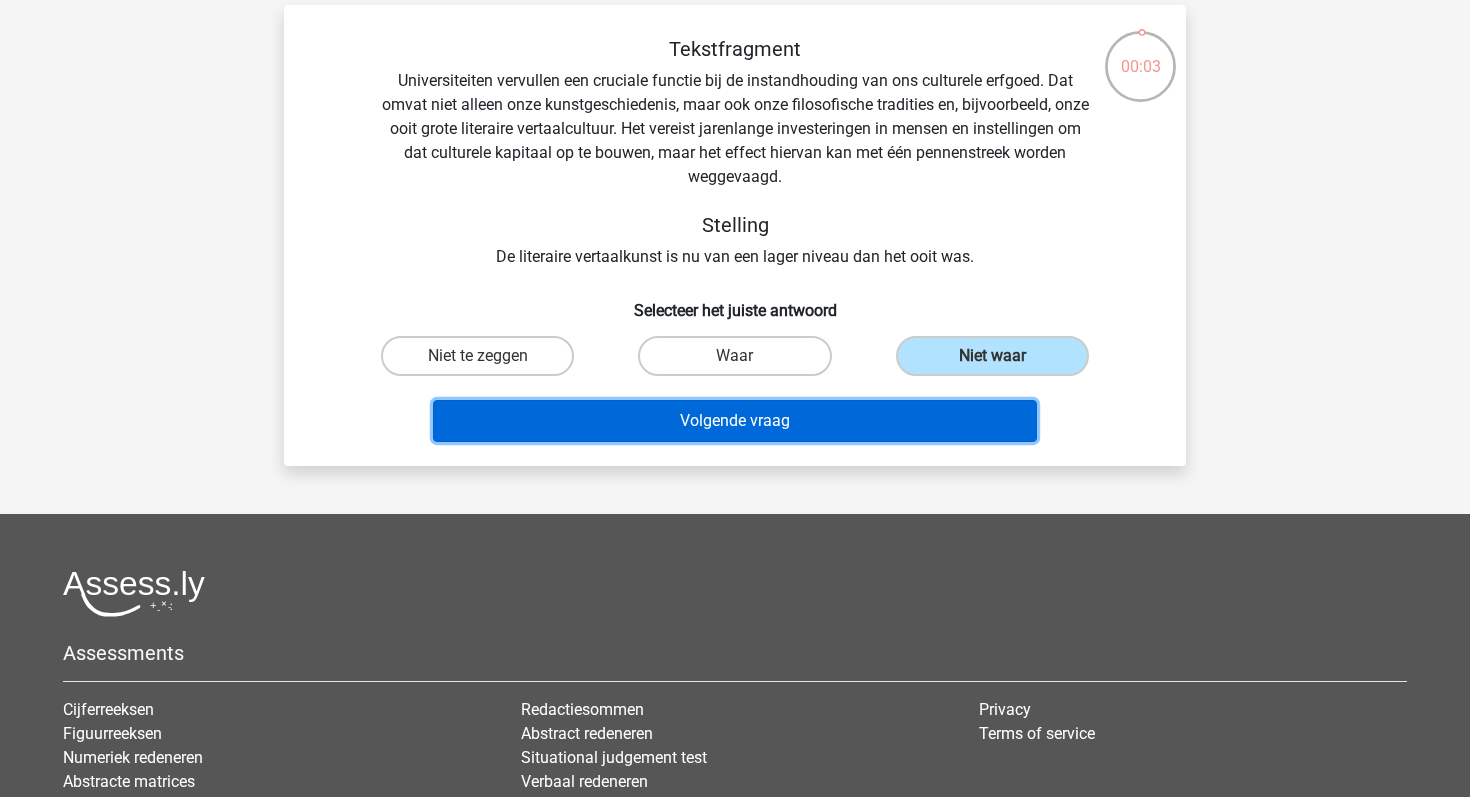 click on "Volgende vraag" at bounding box center [735, 421] 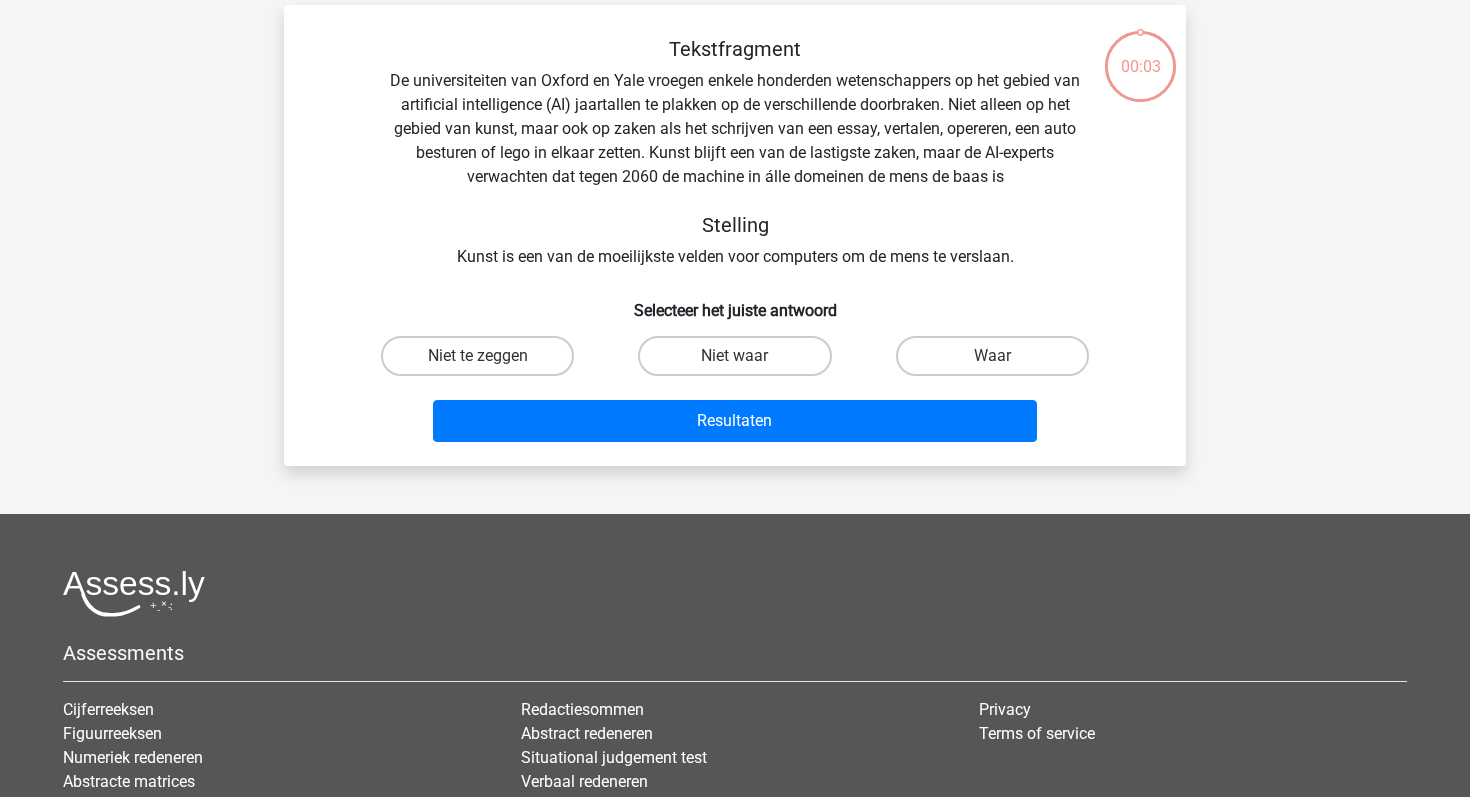 scroll, scrollTop: 92, scrollLeft: 0, axis: vertical 